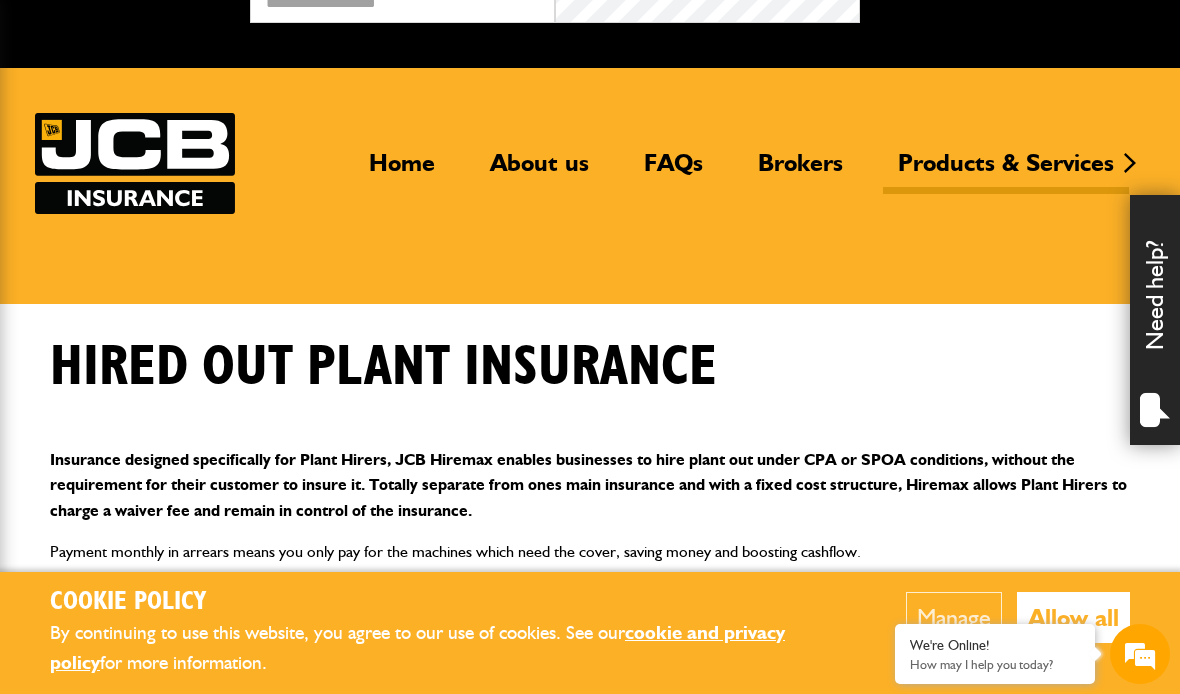scroll, scrollTop: 112, scrollLeft: 0, axis: vertical 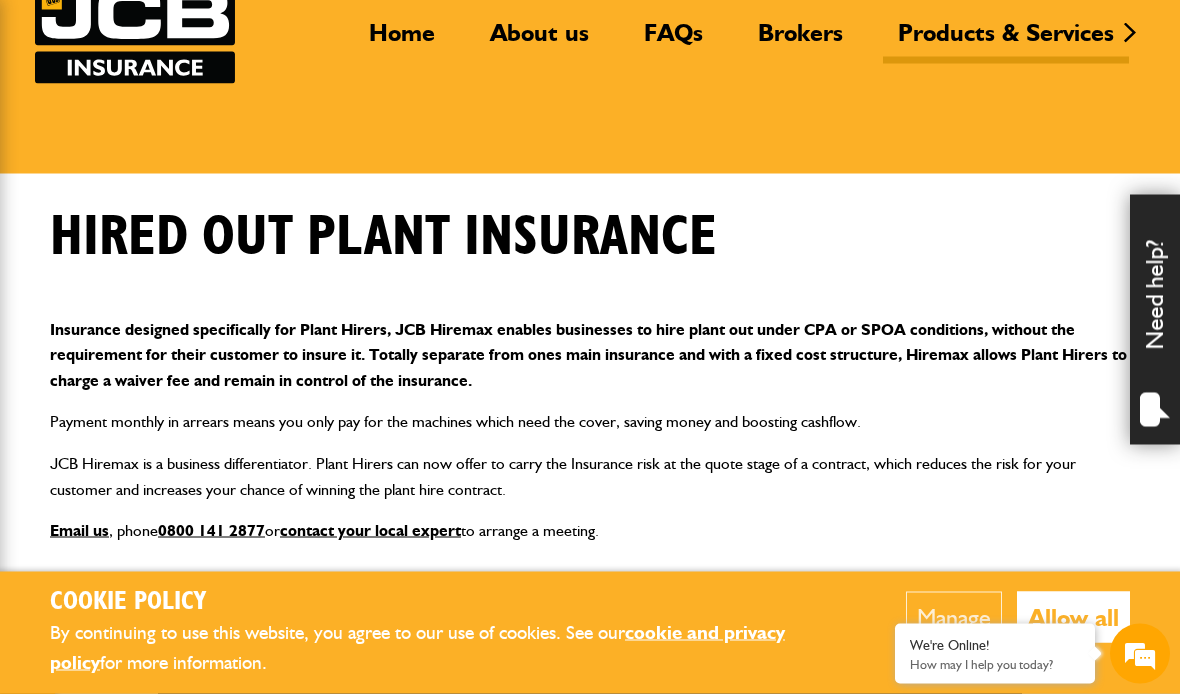 click on "Allow all" at bounding box center [1073, 617] 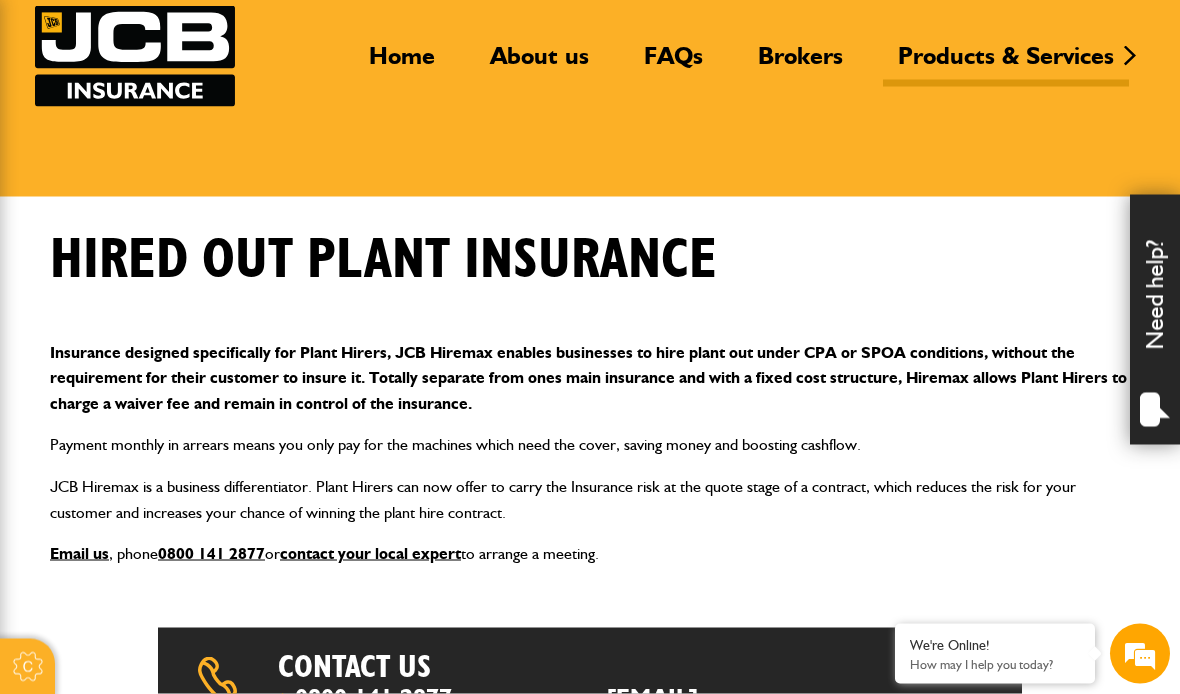 scroll, scrollTop: 139, scrollLeft: 0, axis: vertical 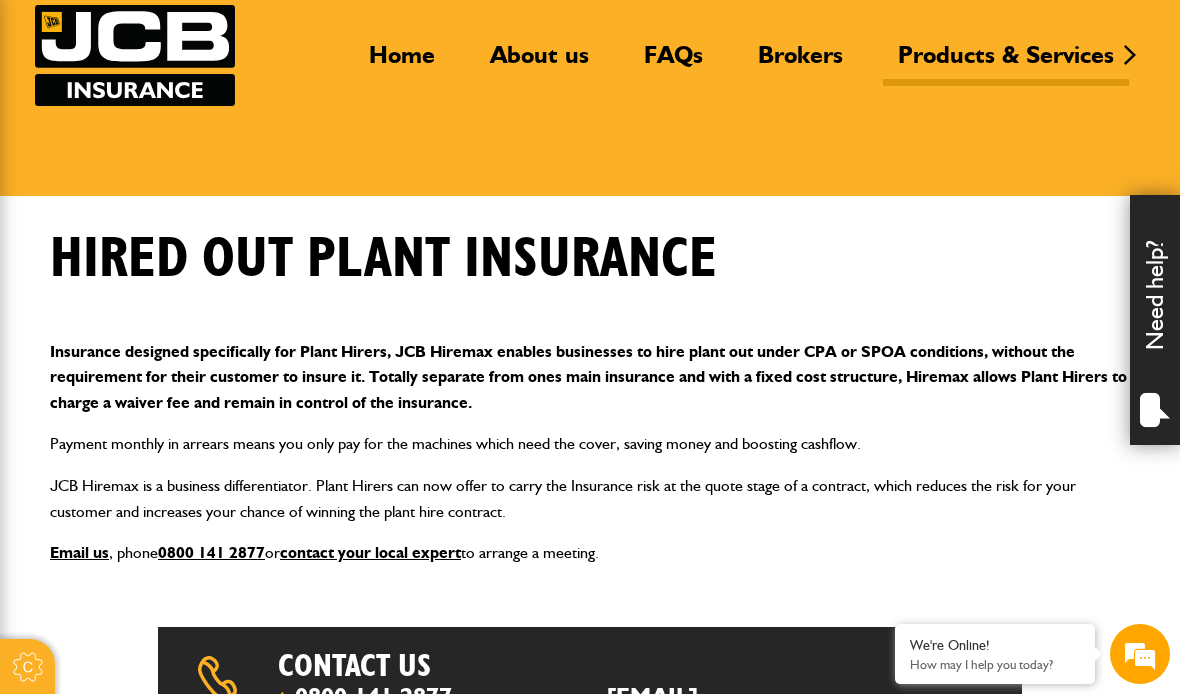 click on "Hired out plant insurance" at bounding box center (897, 218) 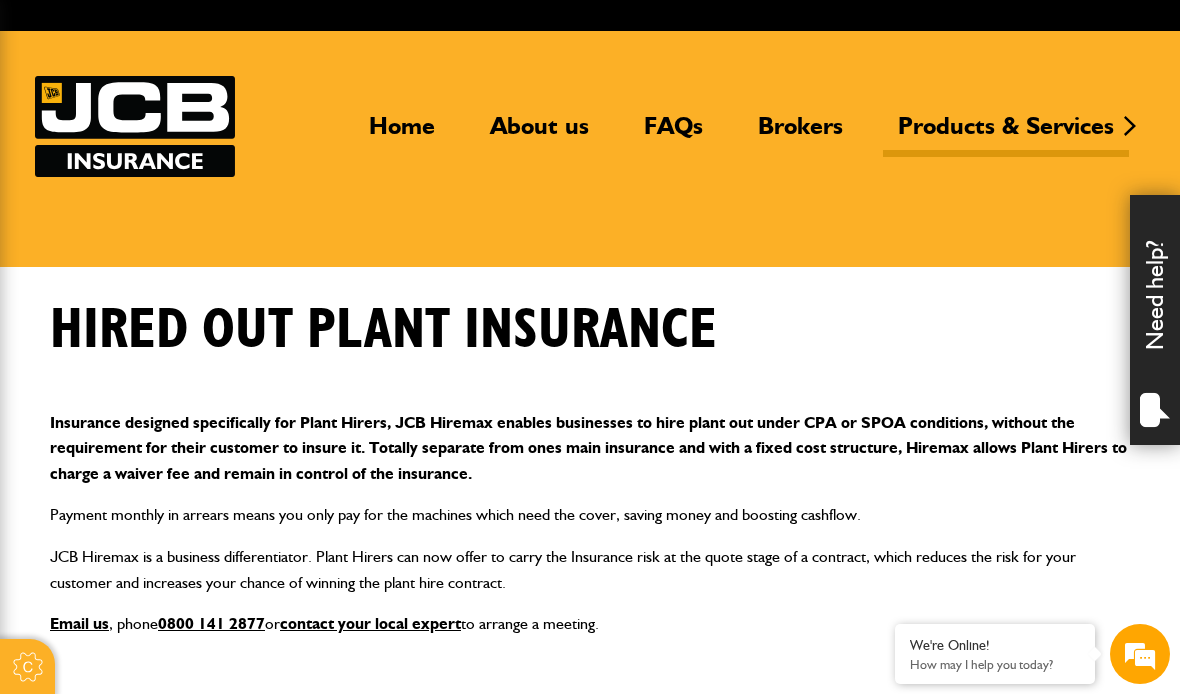 scroll, scrollTop: 0, scrollLeft: 0, axis: both 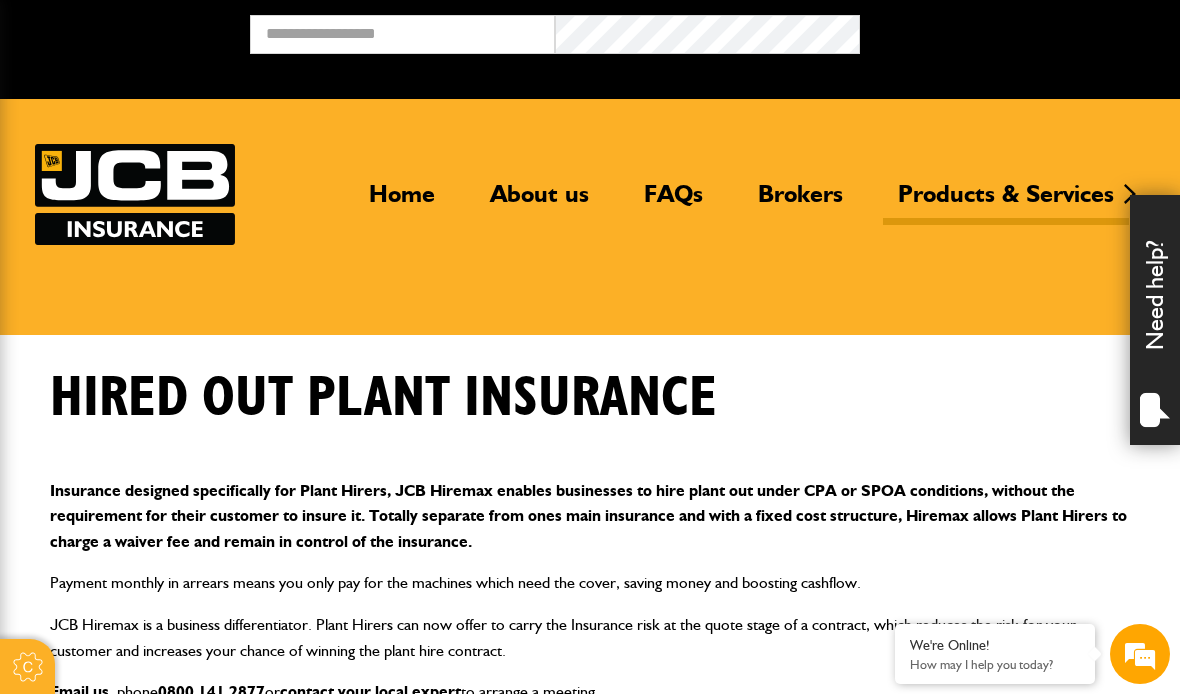 click on "Brokers" at bounding box center (800, 202) 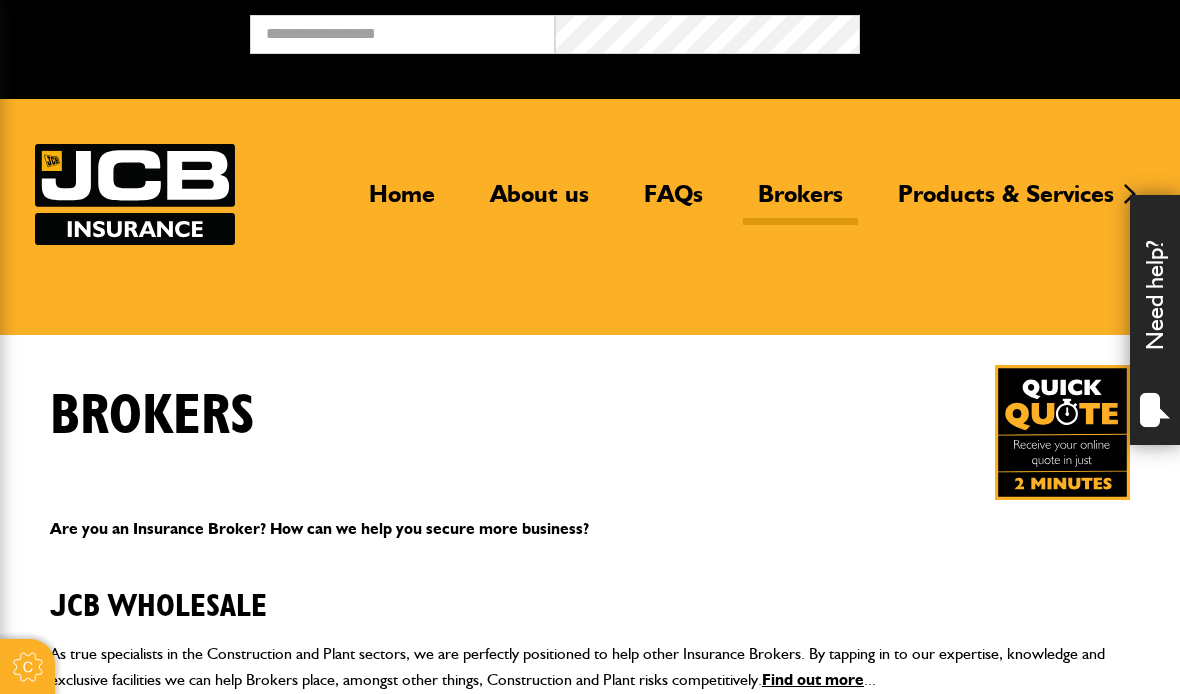 scroll, scrollTop: 0, scrollLeft: 0, axis: both 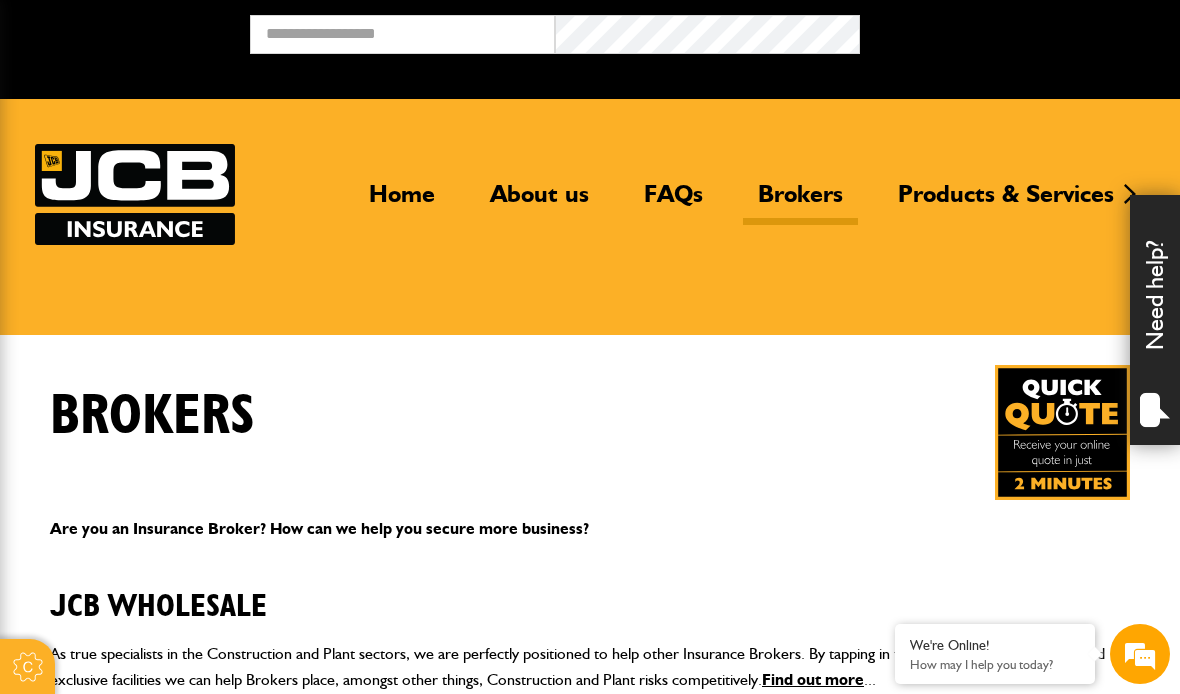 click on "Hired out plant insurance" at bounding box center (897, 357) 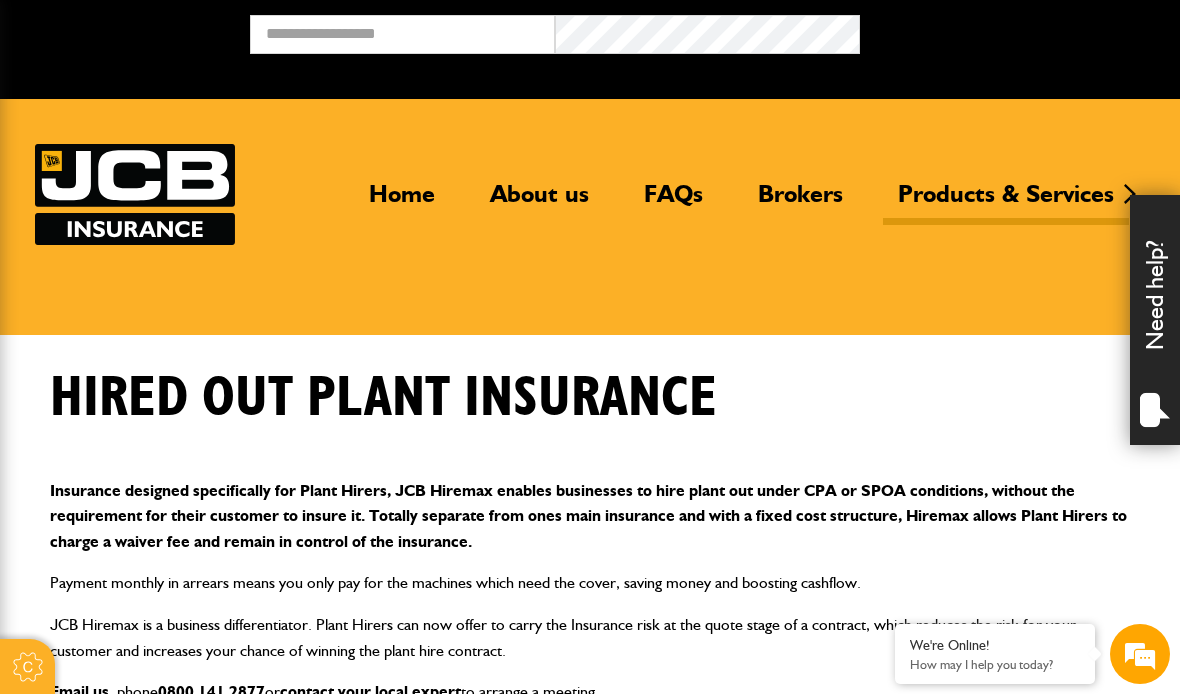 scroll, scrollTop: 0, scrollLeft: 0, axis: both 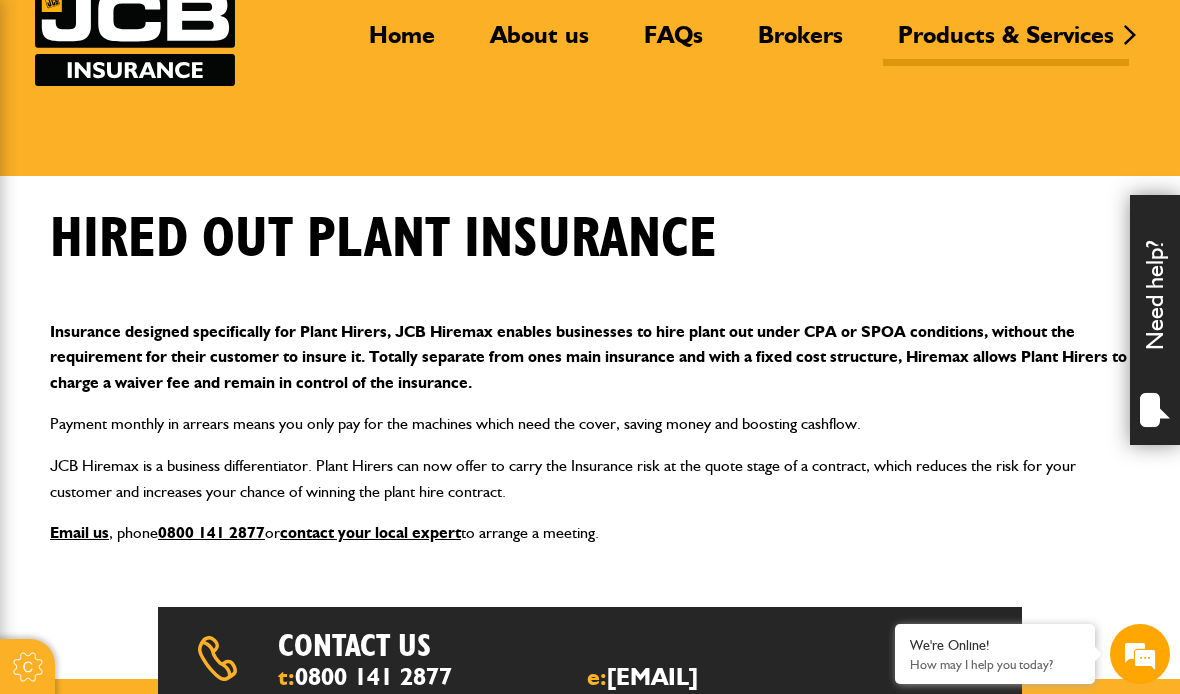 click on "Insurance designed specifically for Plant Hirers, JCB Hiremax enables businesses to hire plant out under CPA or SPOA conditions, without the requirement for their customer to insure it. Totally separate from ones main insurance and with a fixed cost structure, Hiremax allows Plant Hirers to charge a waiver fee and remain in control of the insurance." at bounding box center [590, 357] 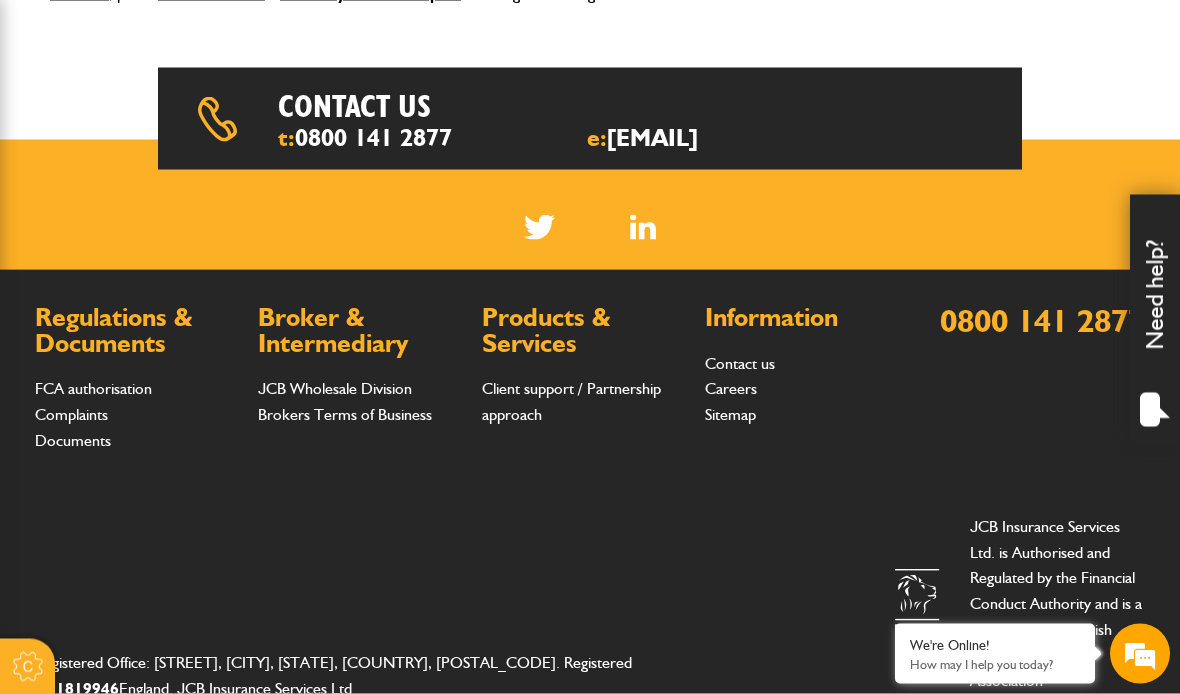 scroll, scrollTop: 698, scrollLeft: 0, axis: vertical 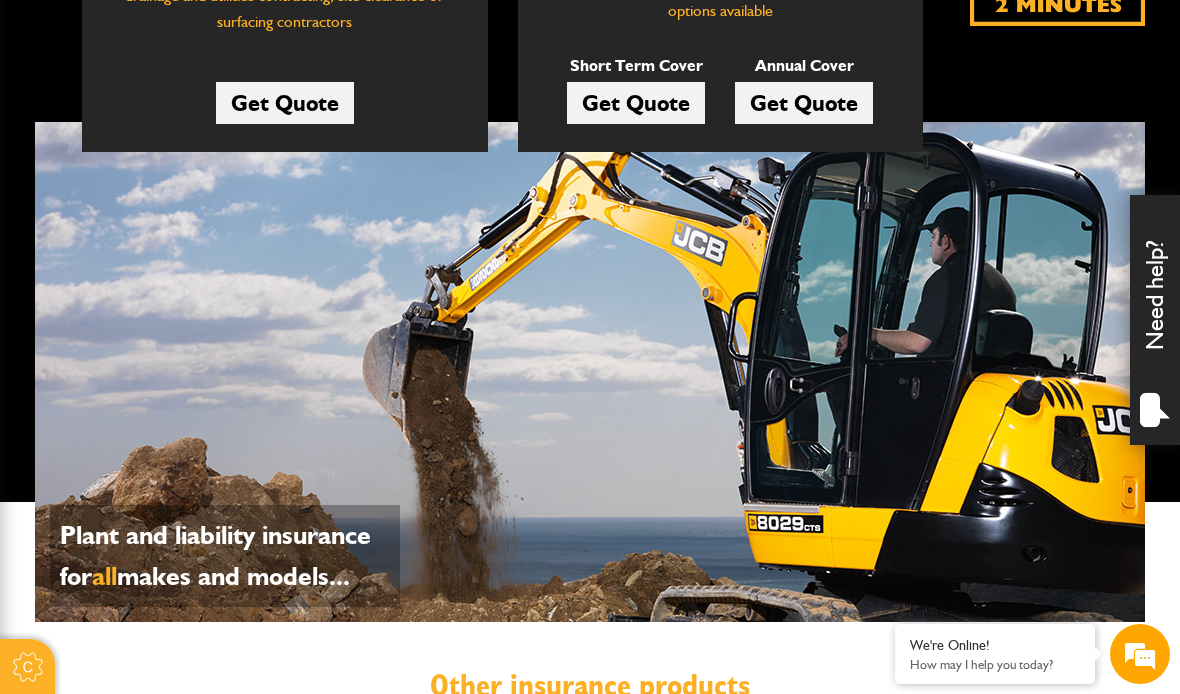 click on "Get Quote" at bounding box center [636, 103] 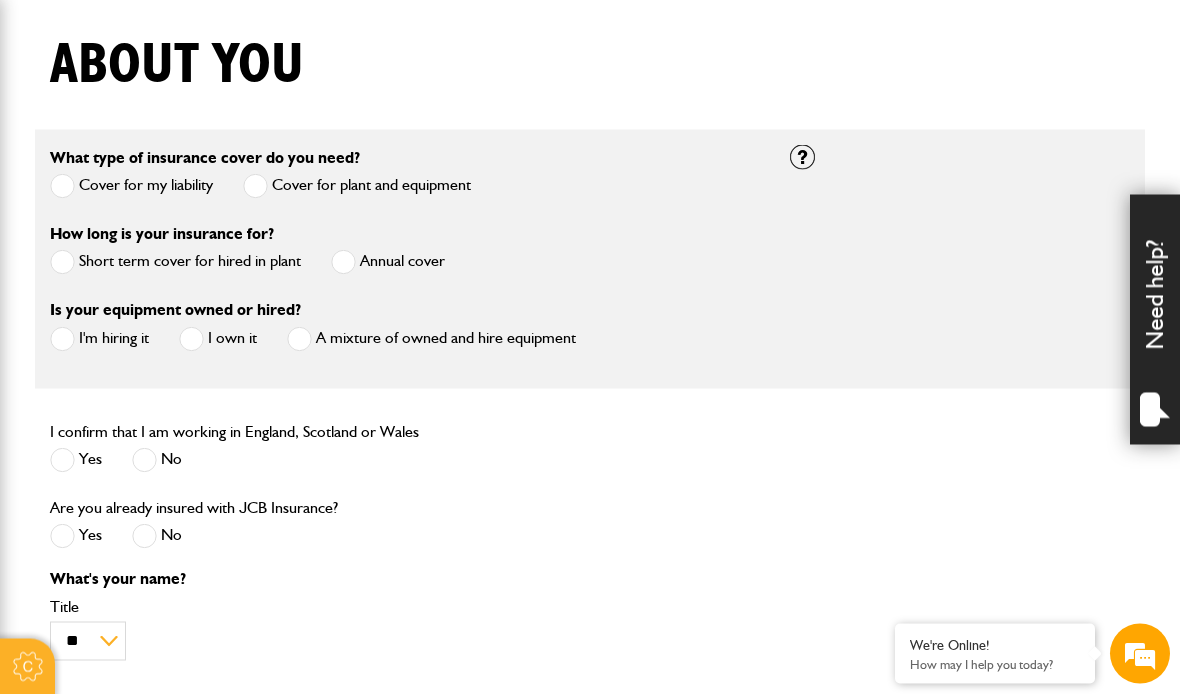 scroll, scrollTop: 491, scrollLeft: 0, axis: vertical 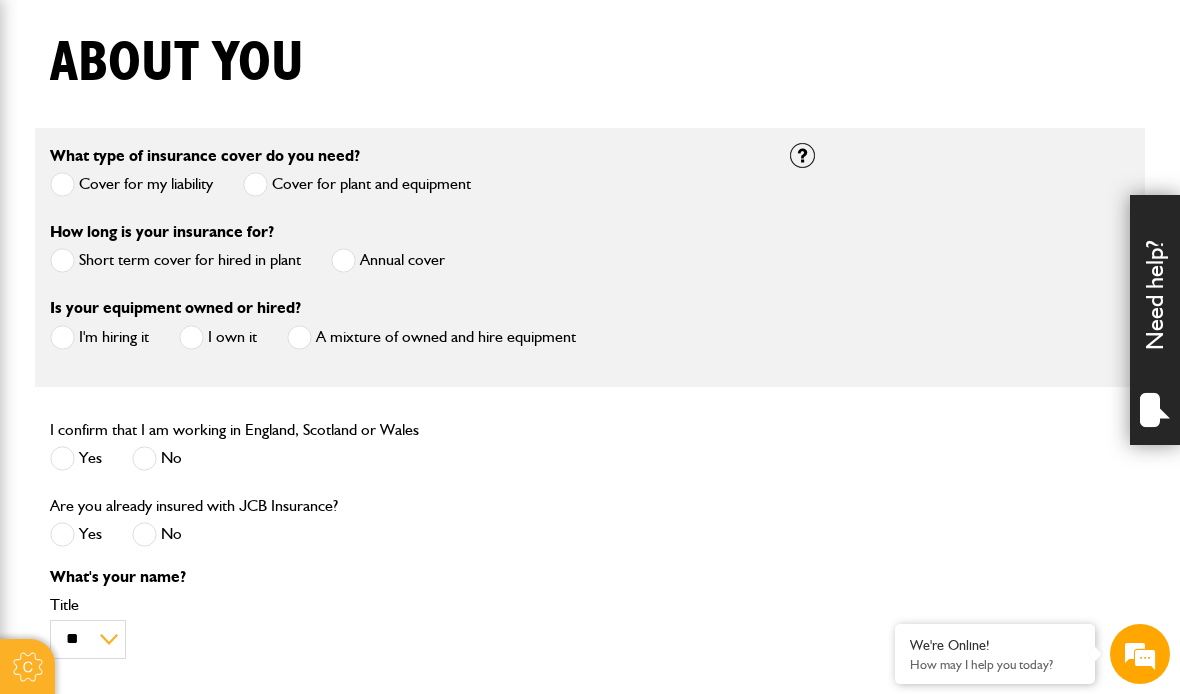 click at bounding box center (62, 260) 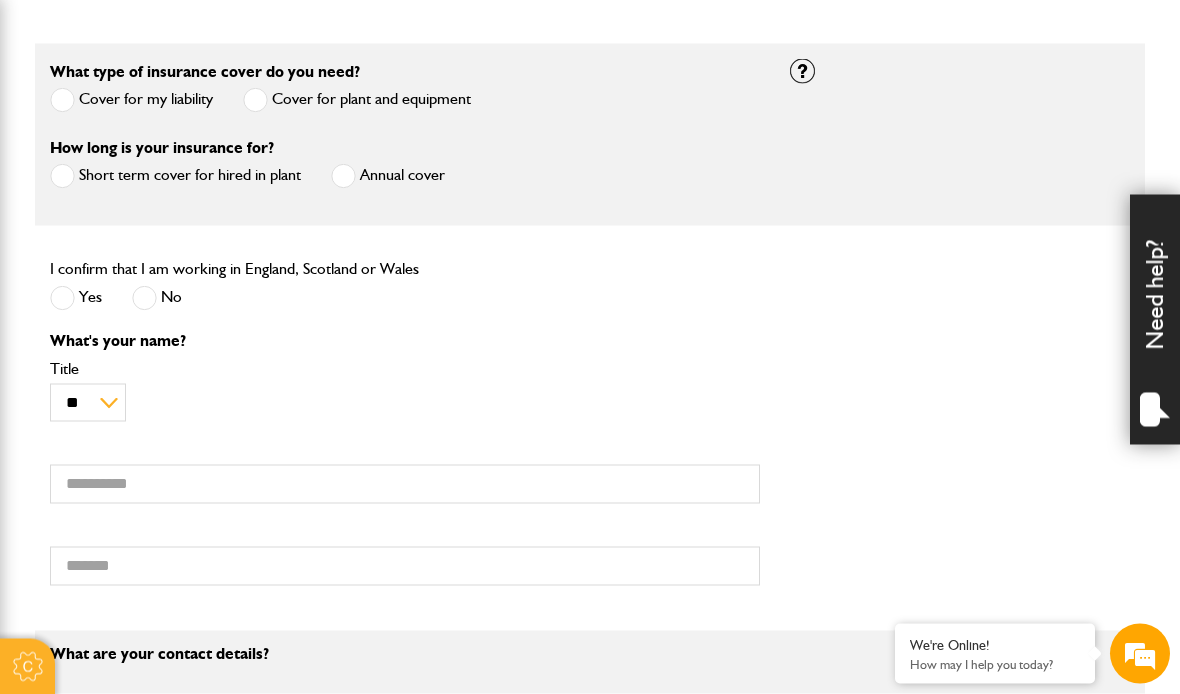 scroll, scrollTop: 576, scrollLeft: 0, axis: vertical 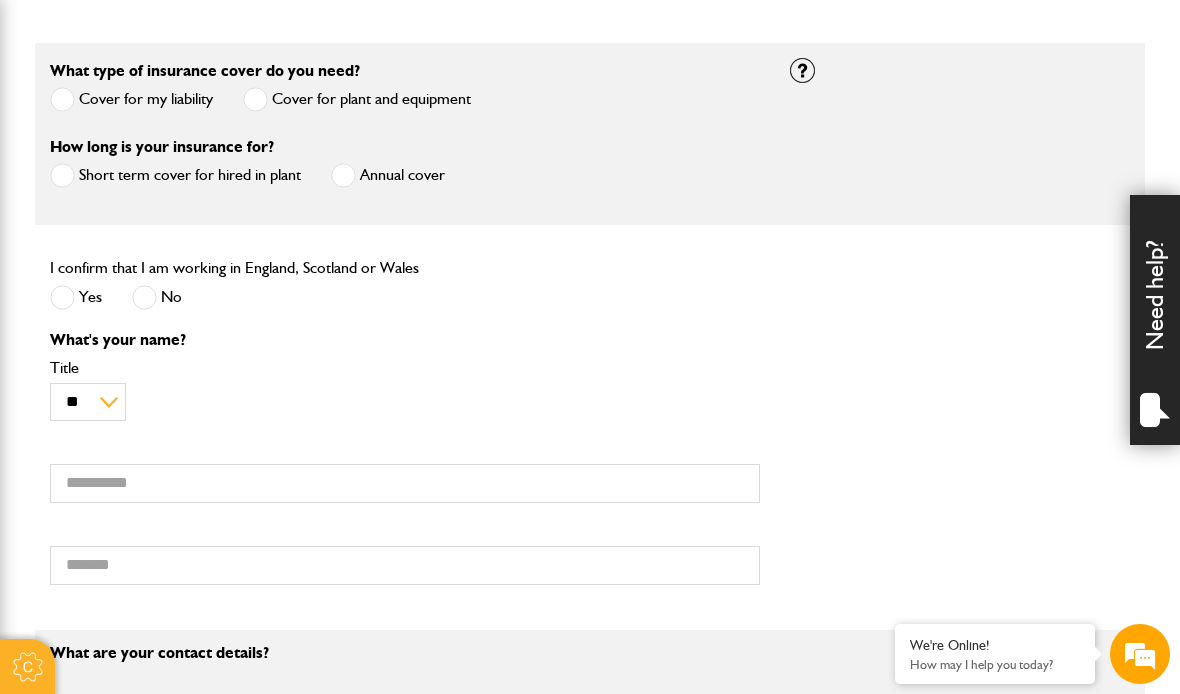 click at bounding box center [62, 297] 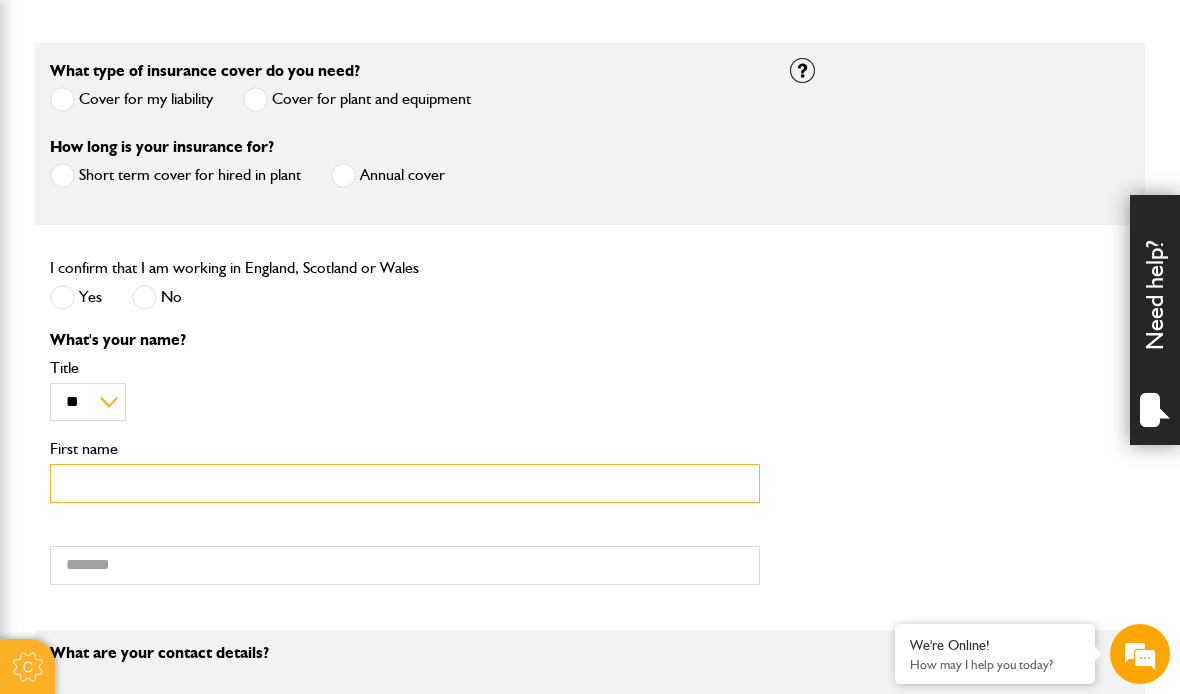 click on "First name" at bounding box center [405, 483] 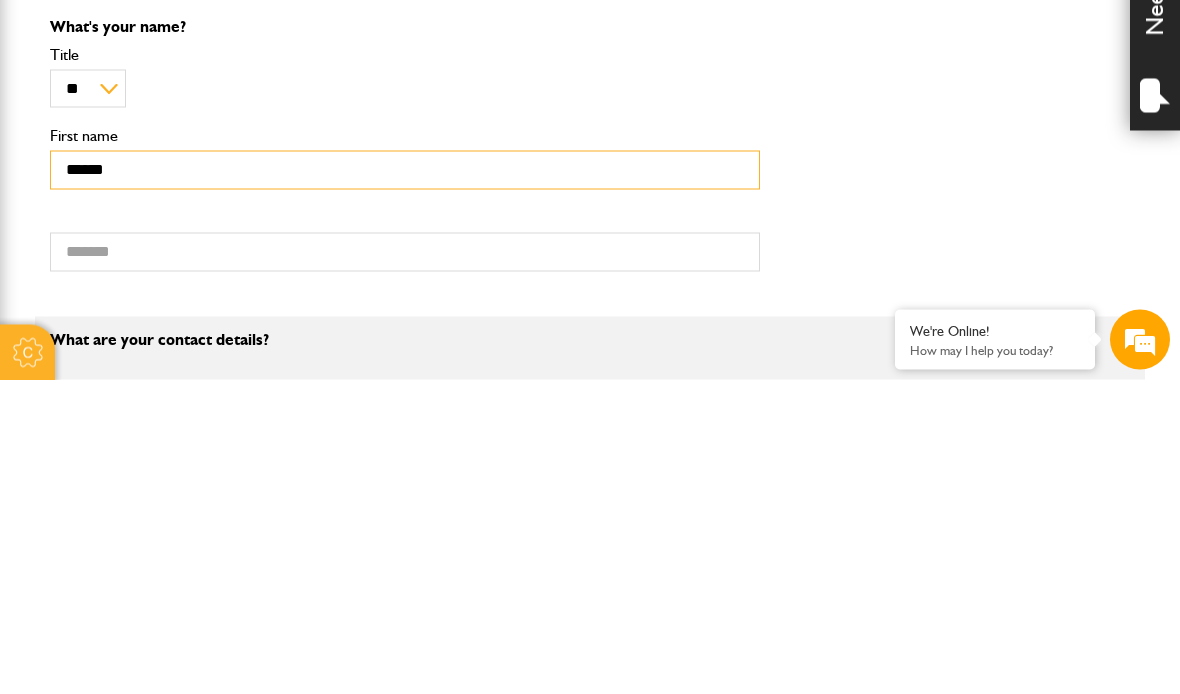 click on "******" at bounding box center [405, 484] 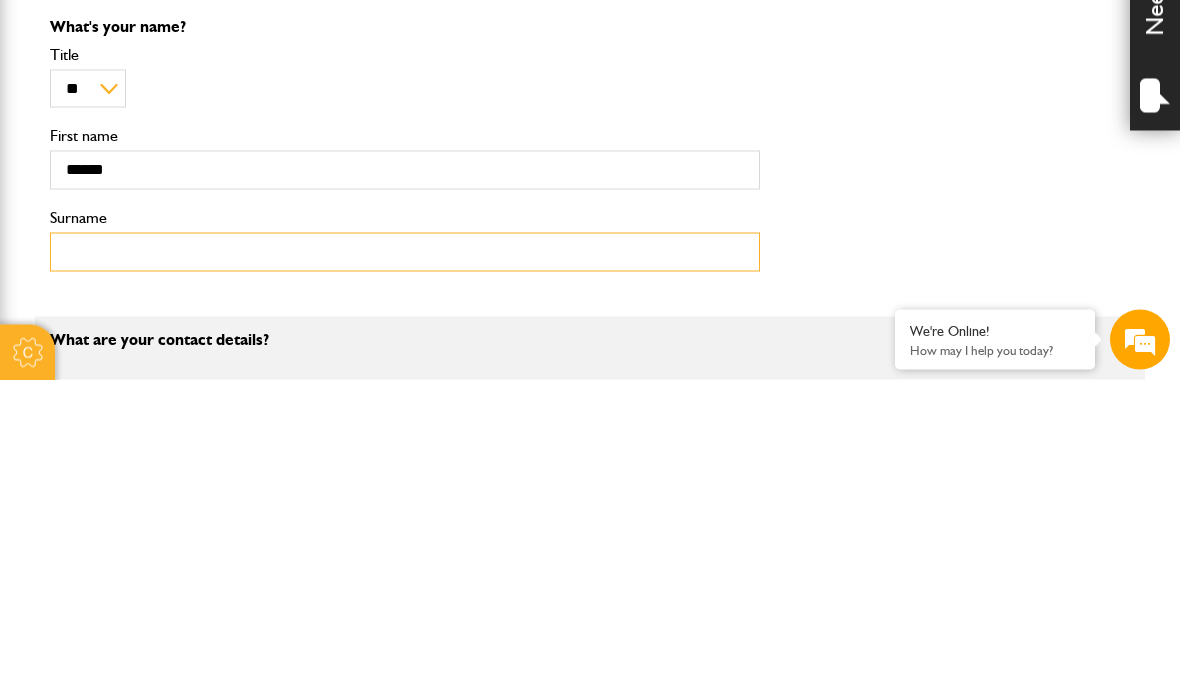 click on "Surname" at bounding box center [405, 566] 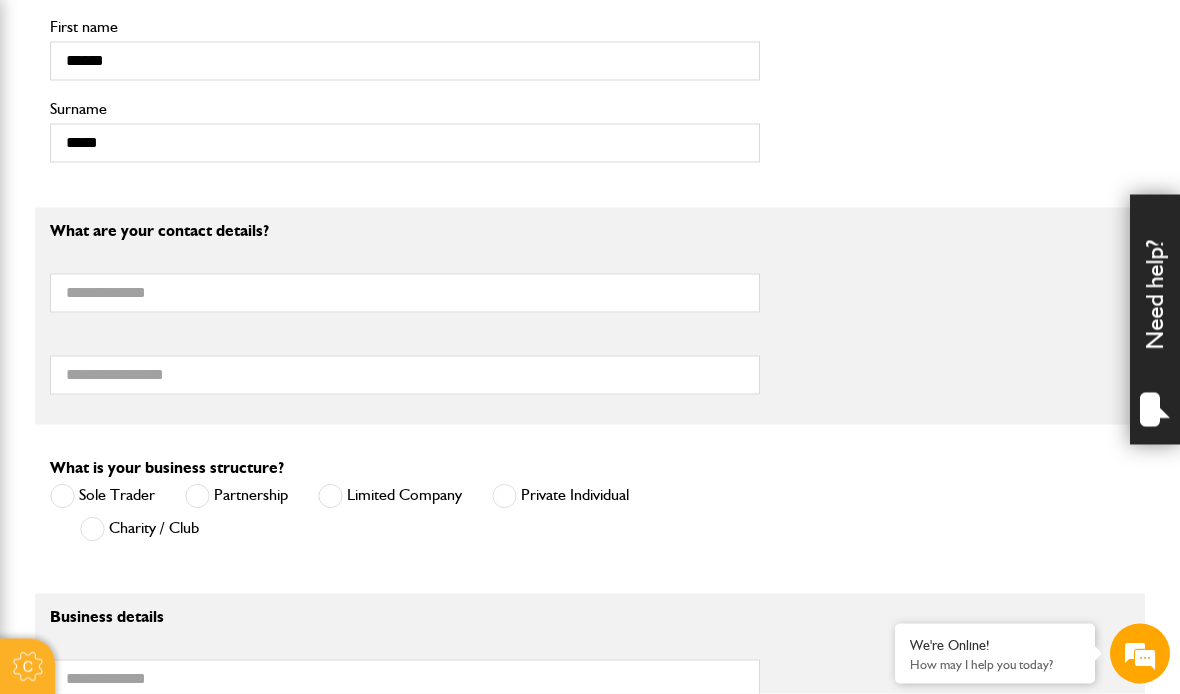 scroll, scrollTop: 1000, scrollLeft: 0, axis: vertical 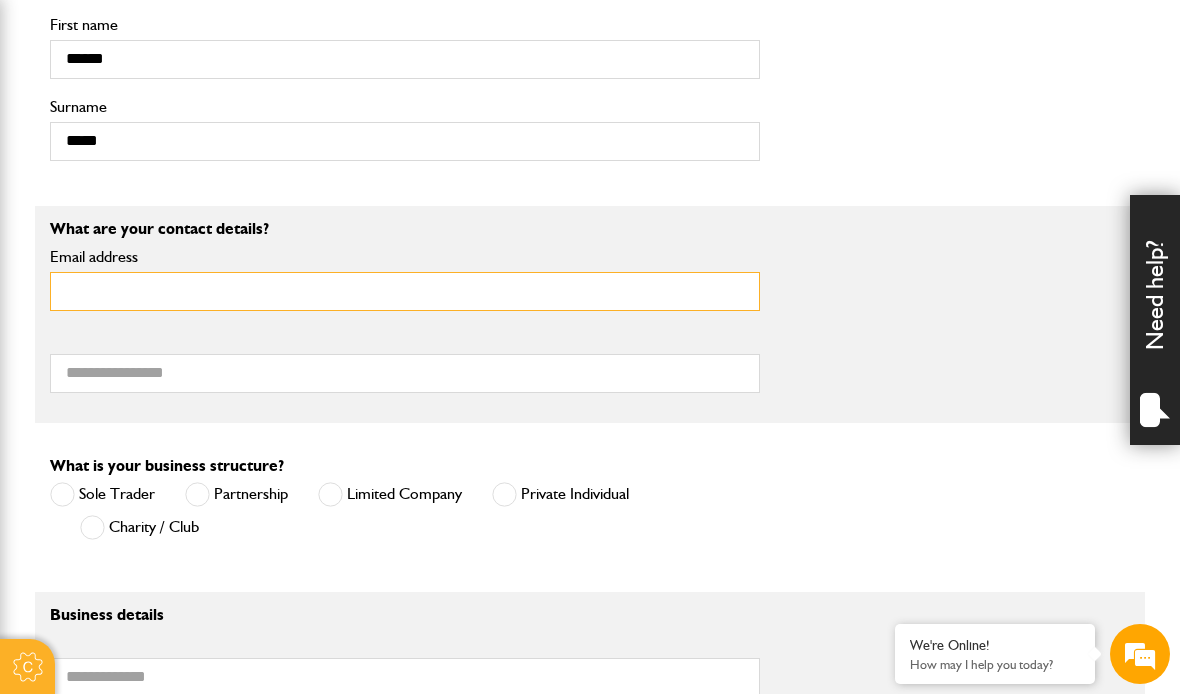 click on "Email address" at bounding box center (405, 291) 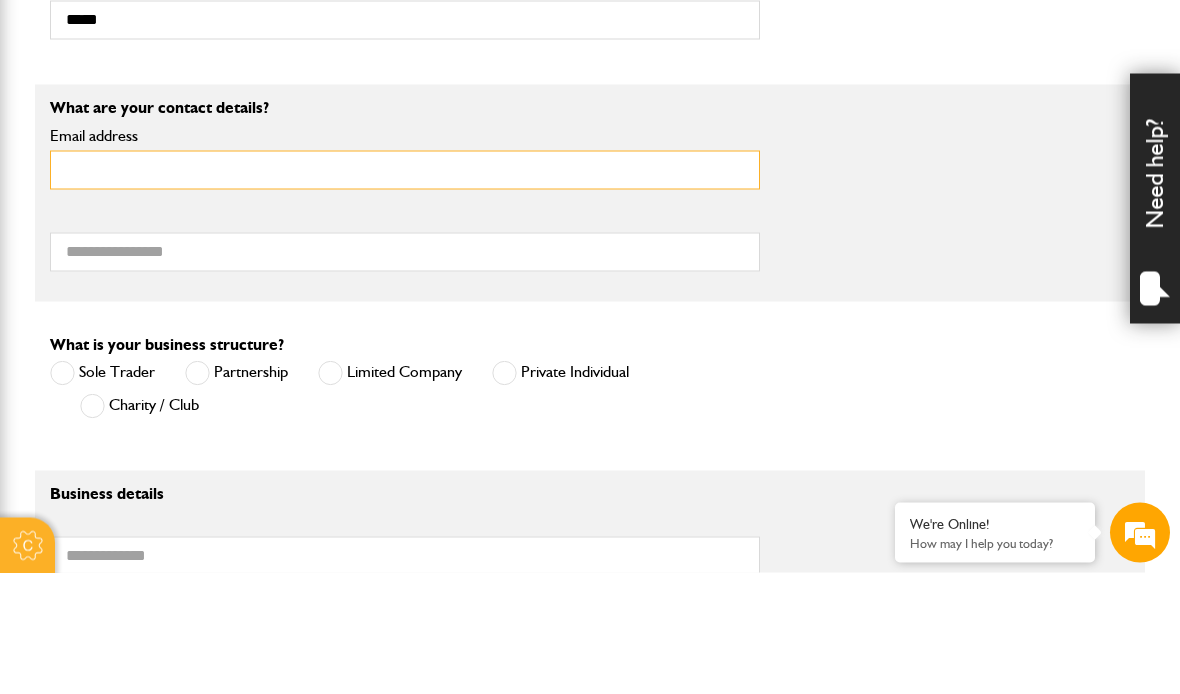 type on "**********" 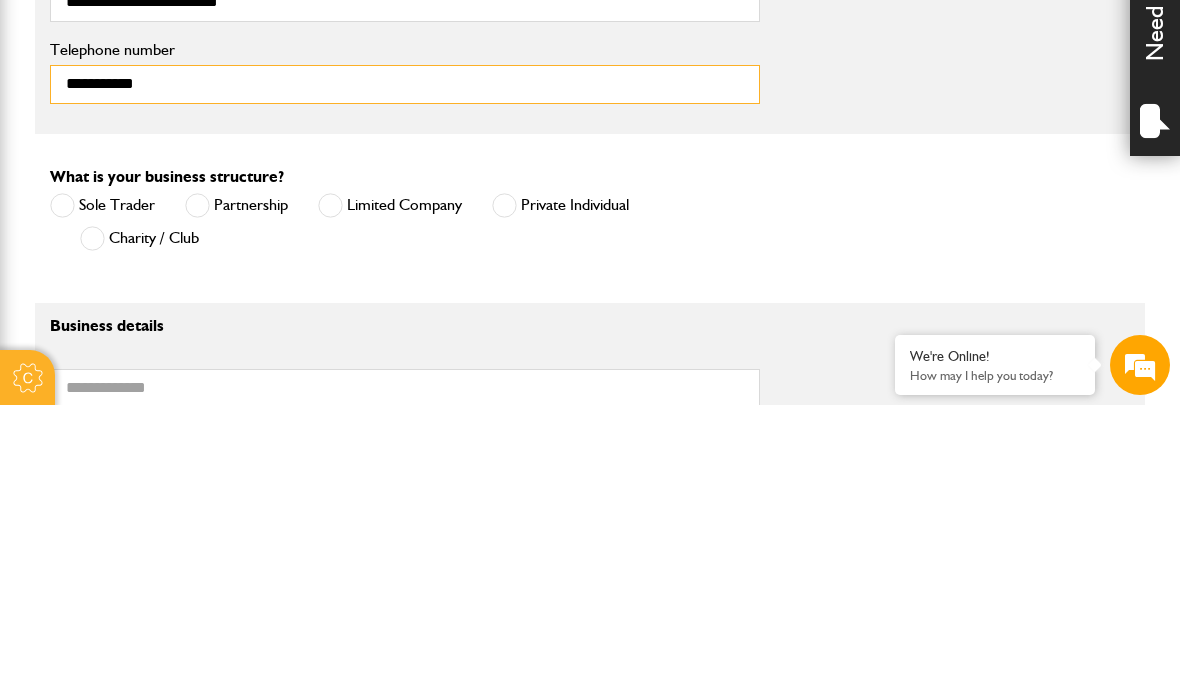 type on "**********" 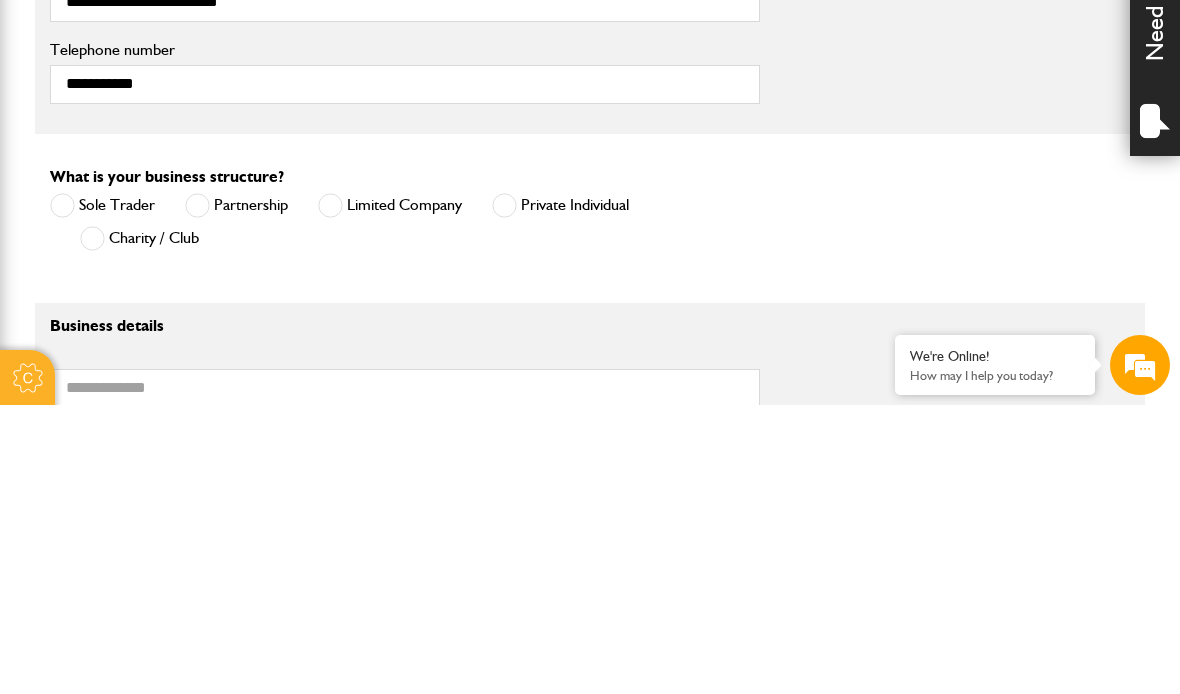 click at bounding box center [504, 494] 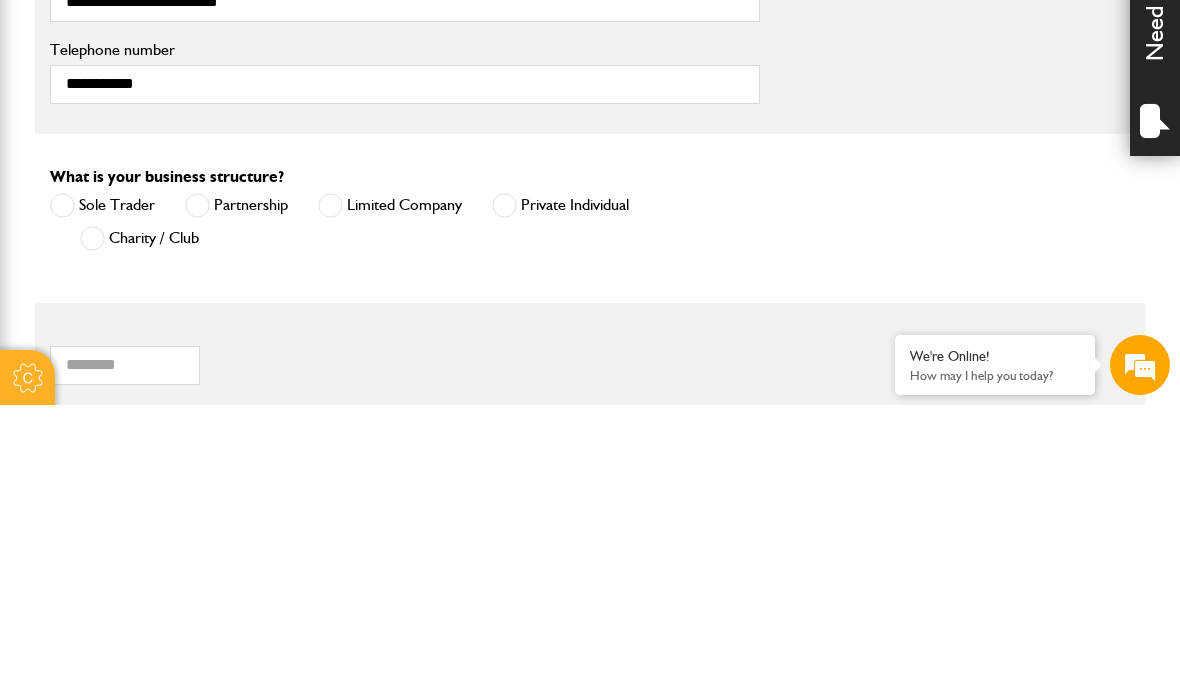 scroll, scrollTop: 1289, scrollLeft: 0, axis: vertical 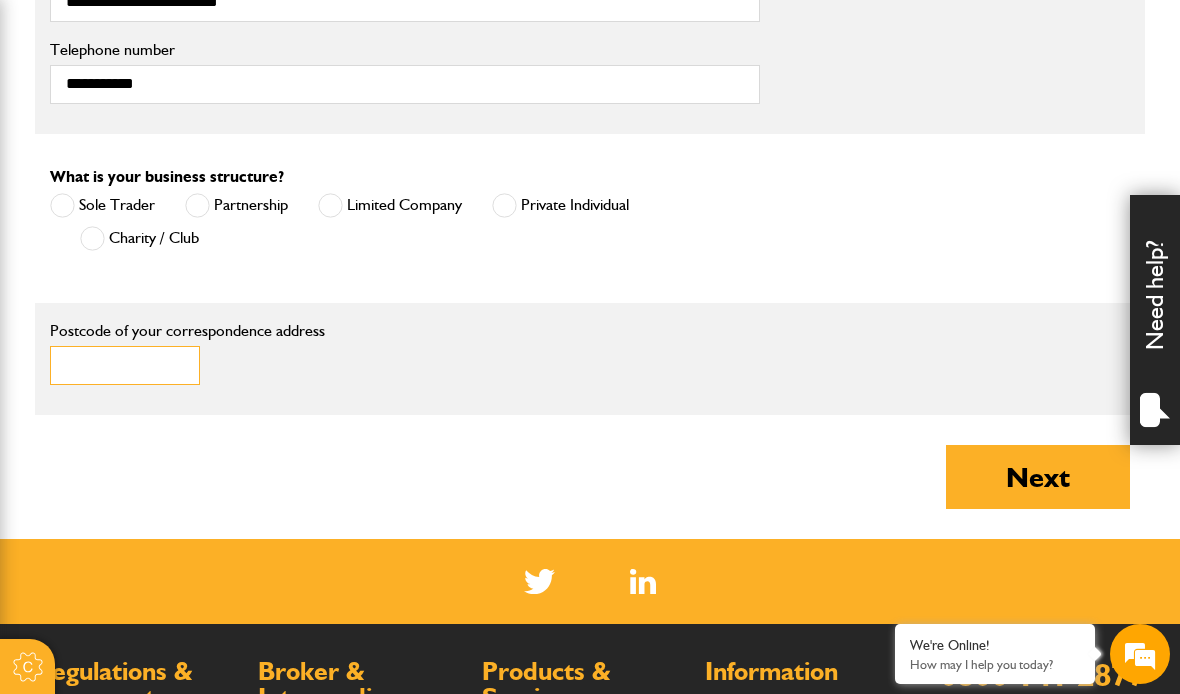 click on "Postcode of your correspondence address" at bounding box center [125, 365] 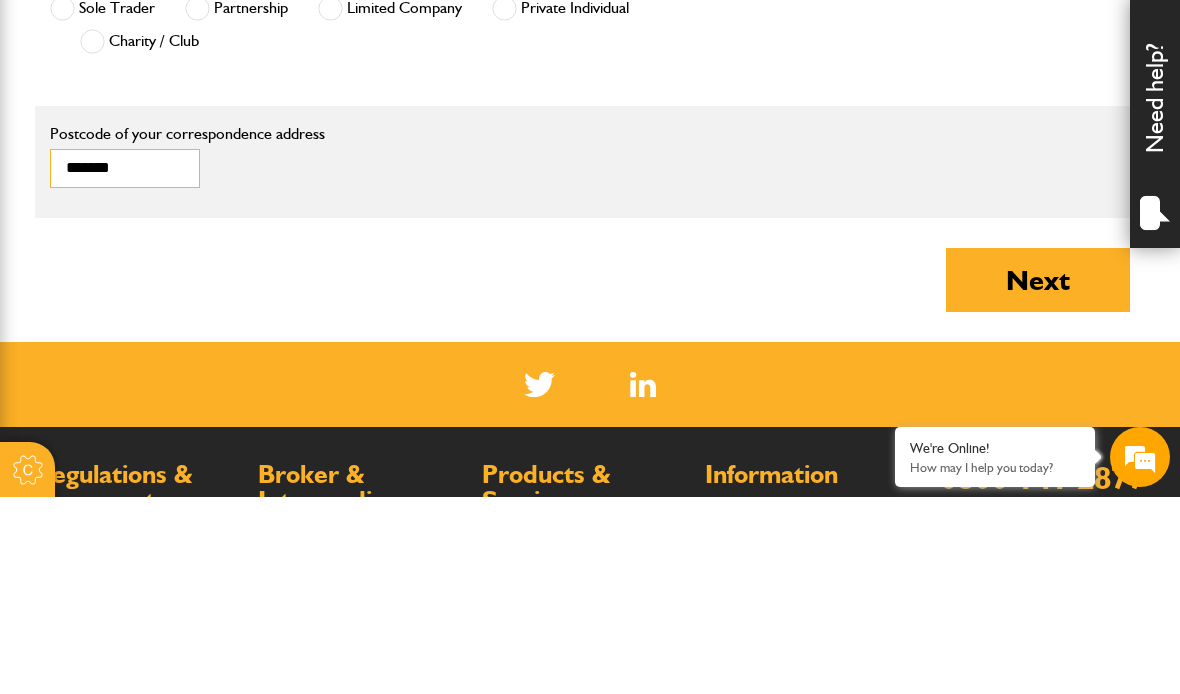 type on "*******" 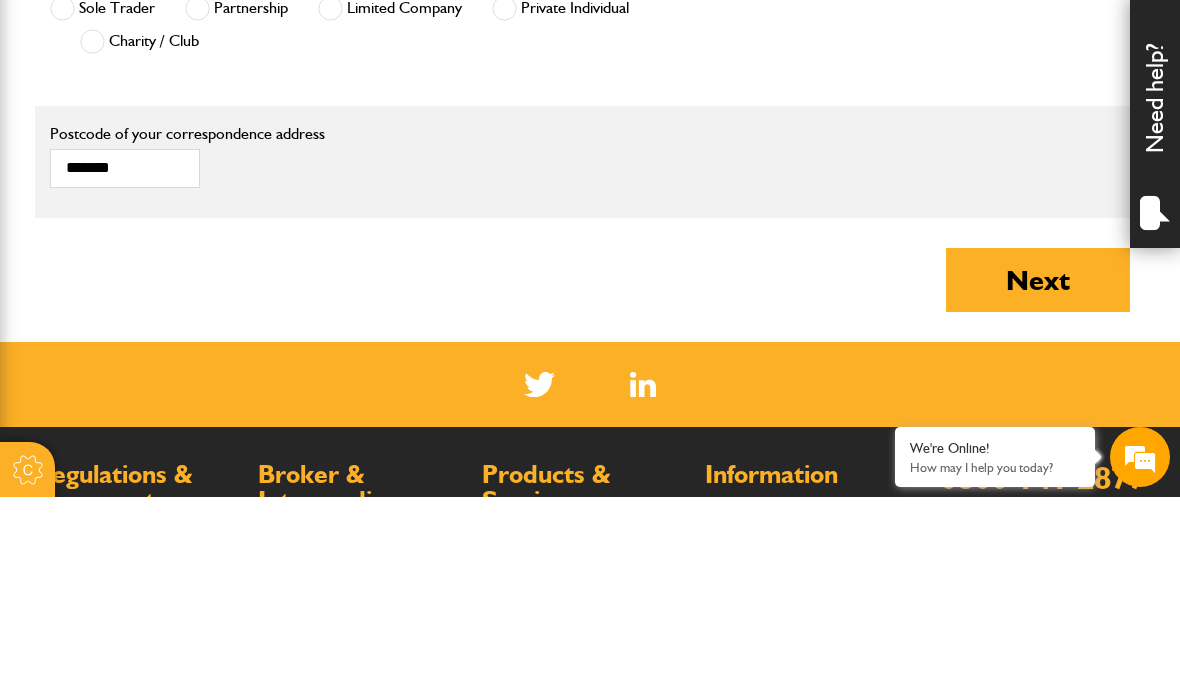 click on "Next" at bounding box center (1038, 477) 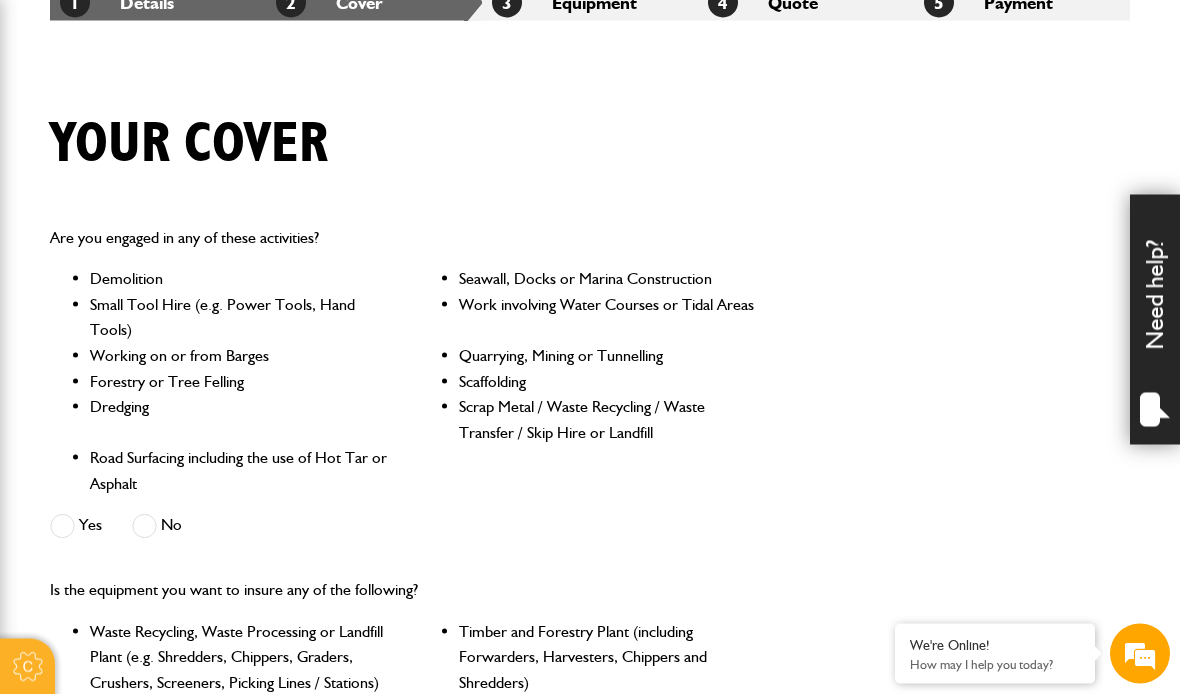 scroll, scrollTop: 411, scrollLeft: 0, axis: vertical 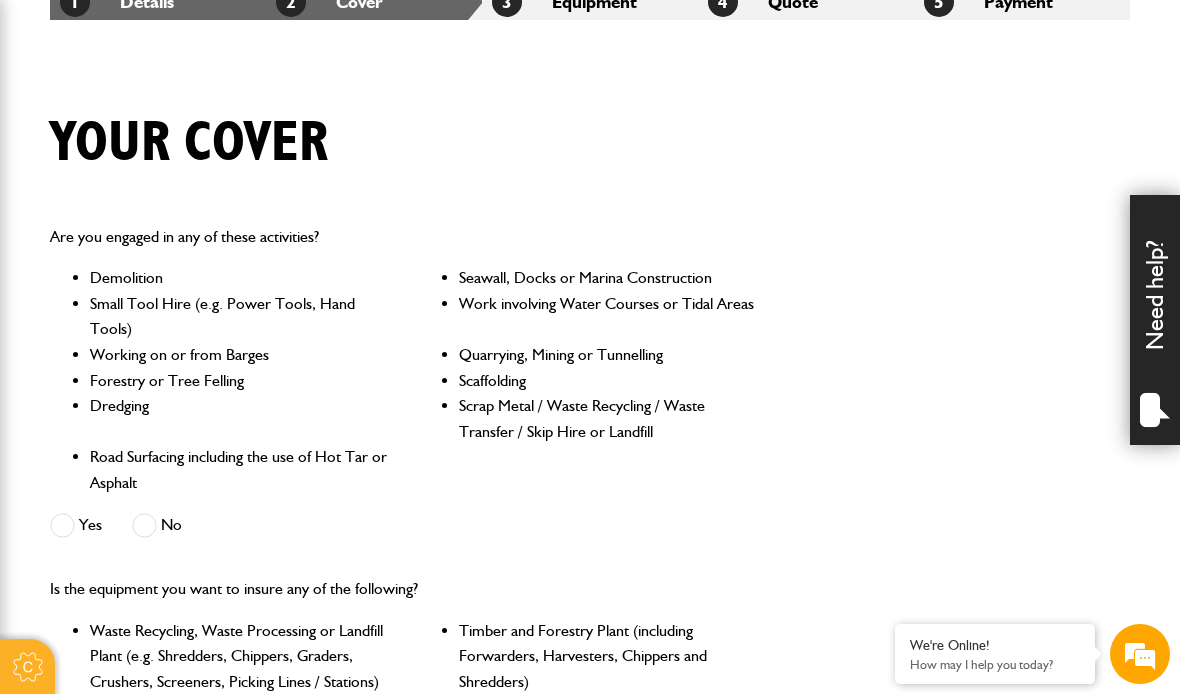 click at bounding box center (144, 525) 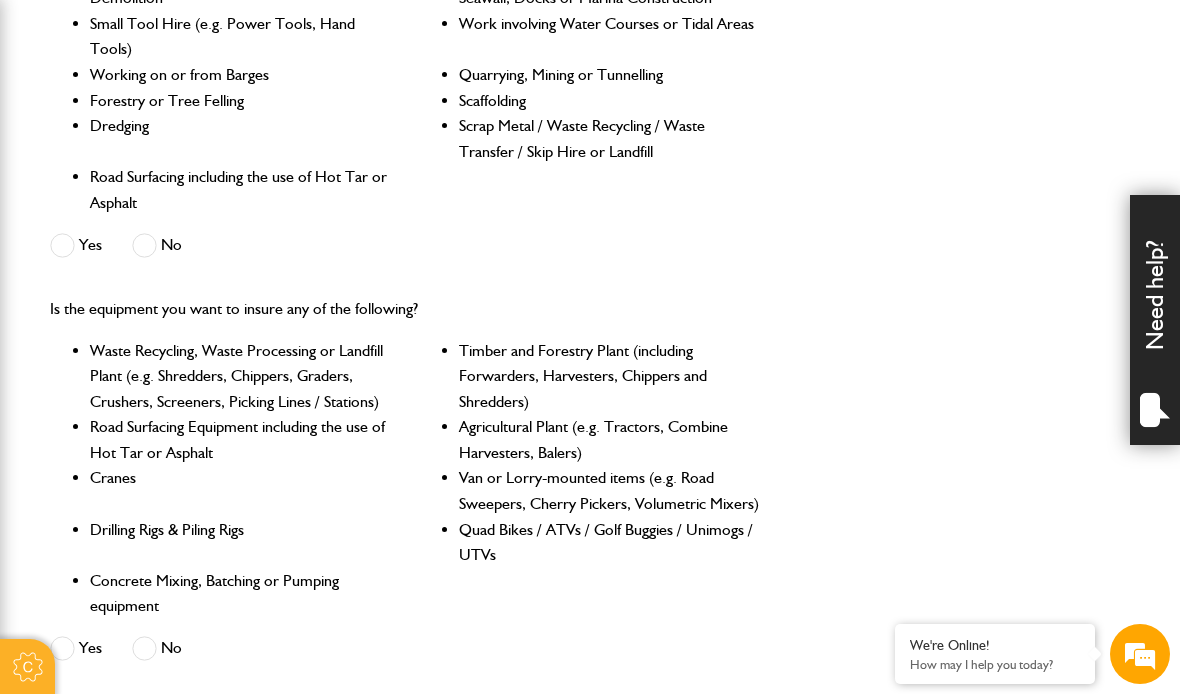 scroll, scrollTop: 693, scrollLeft: 0, axis: vertical 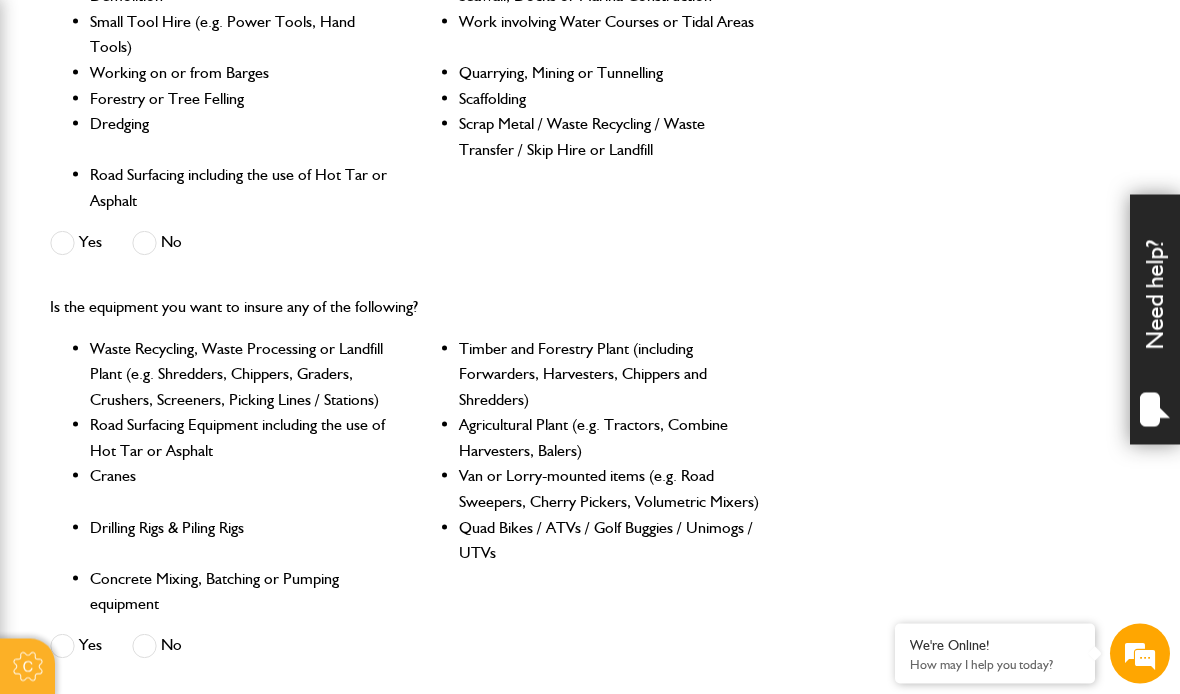 click at bounding box center [144, 646] 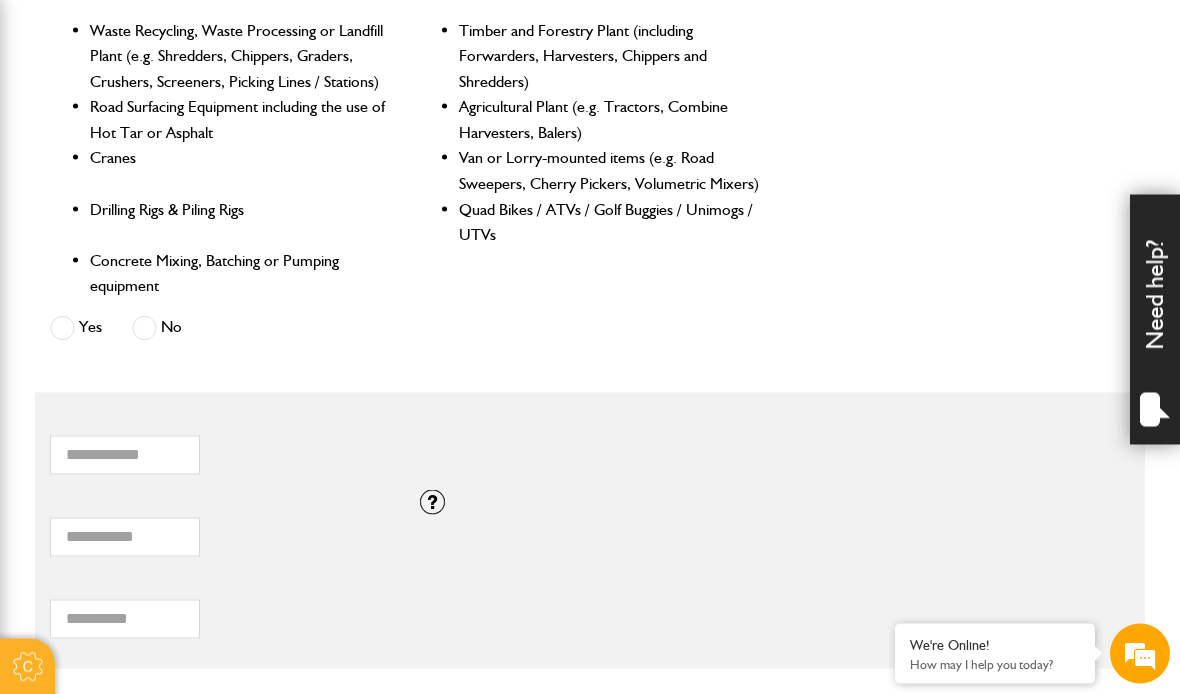 scroll, scrollTop: 1013, scrollLeft: 0, axis: vertical 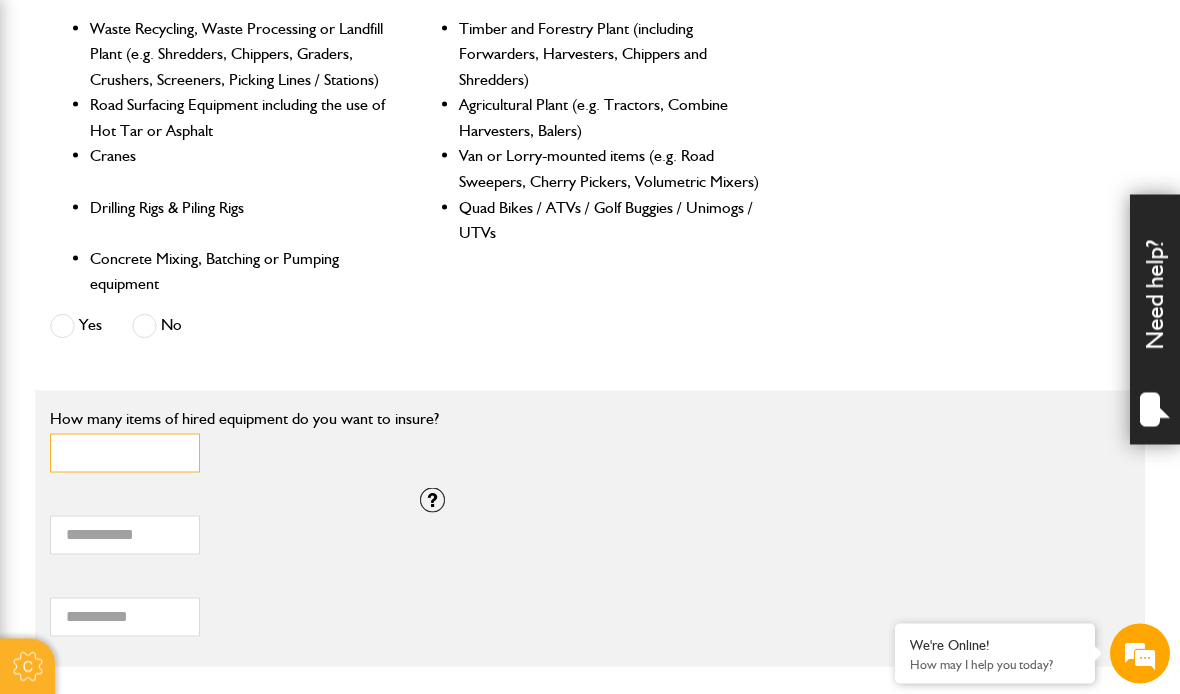 click on "*" at bounding box center (125, 453) 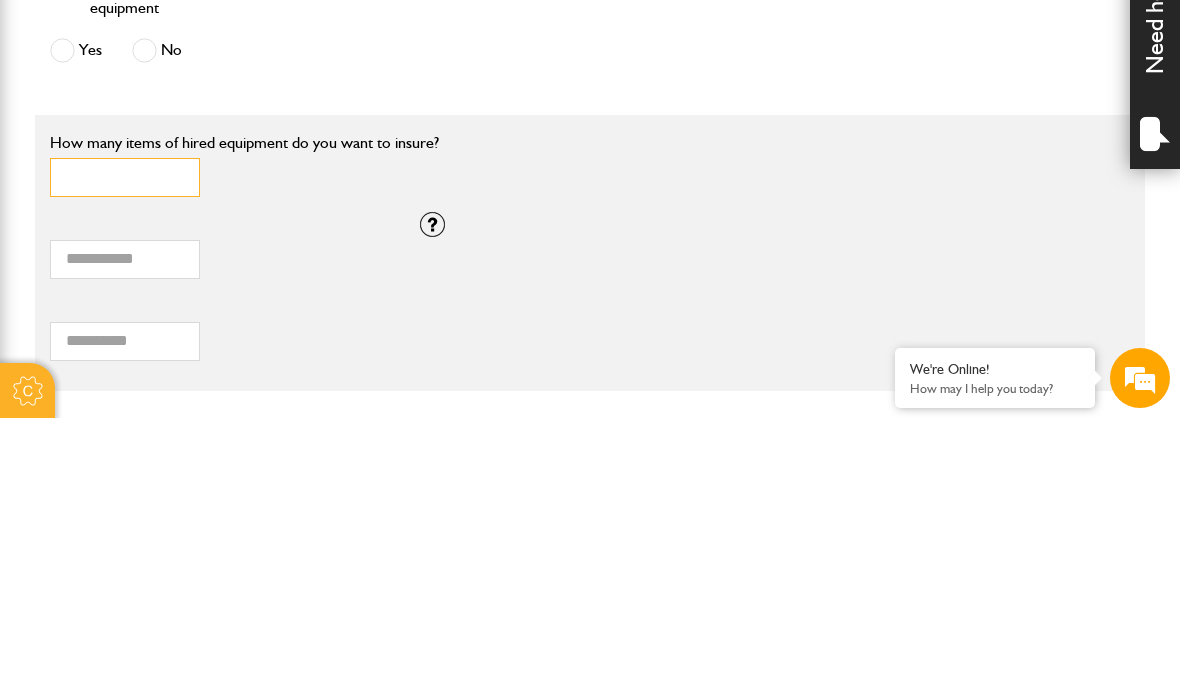 scroll, scrollTop: 0, scrollLeft: 0, axis: both 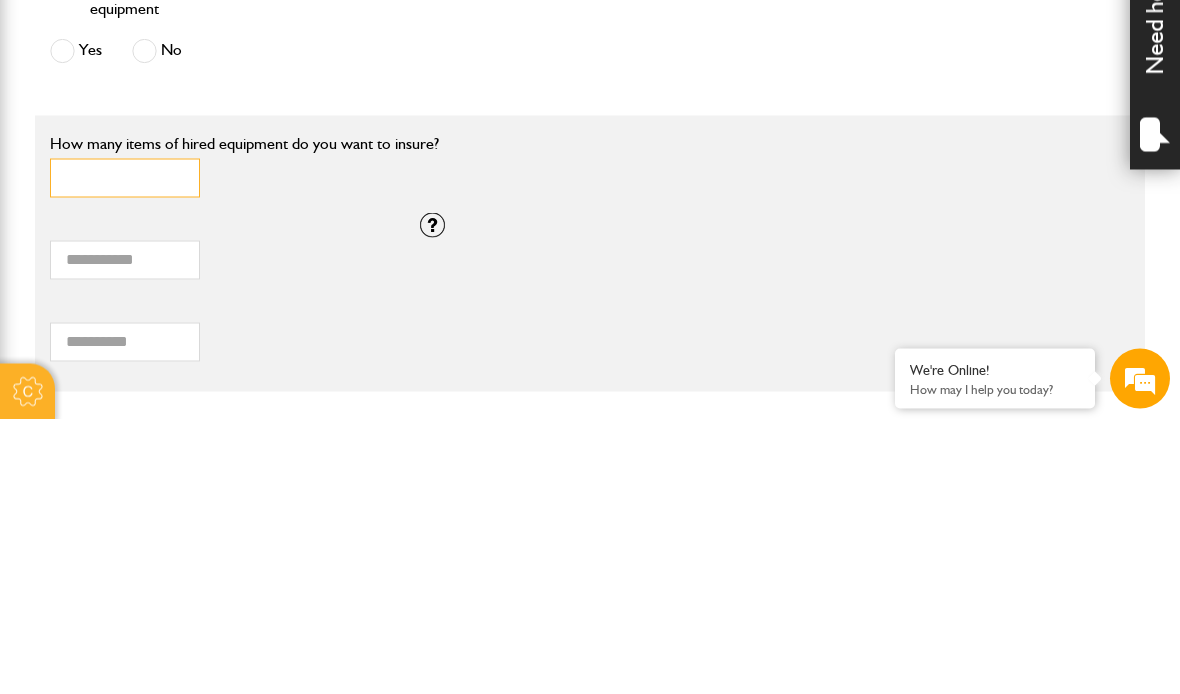 type on "*" 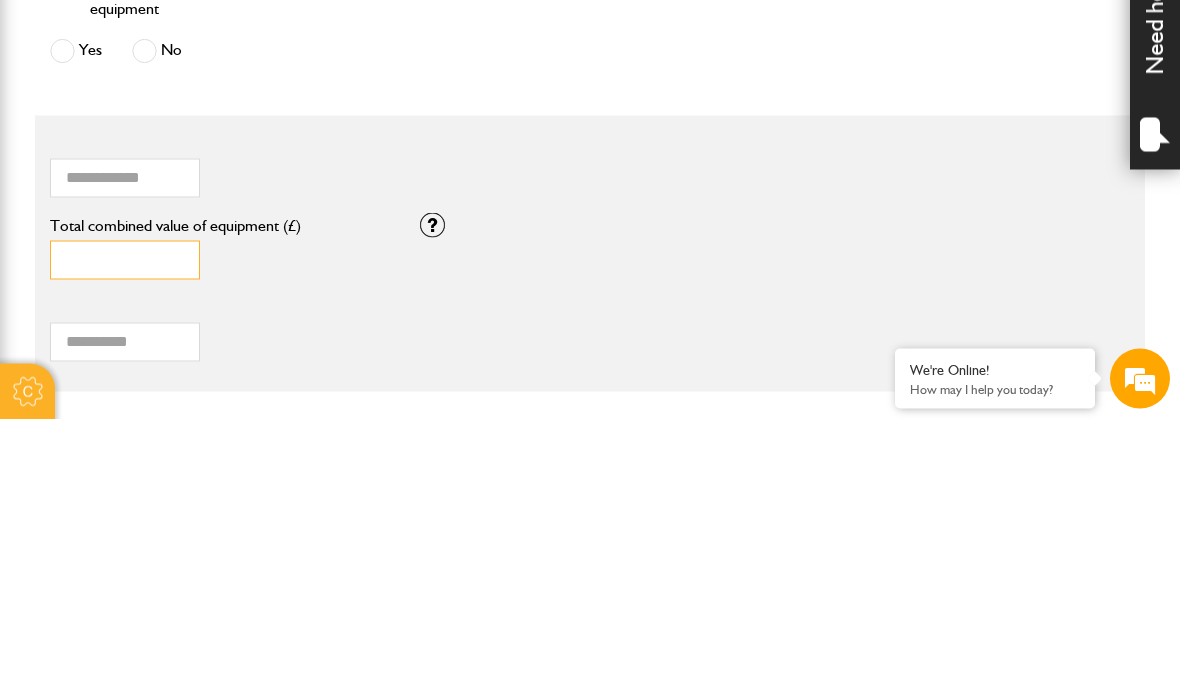 click on "*" at bounding box center (125, 535) 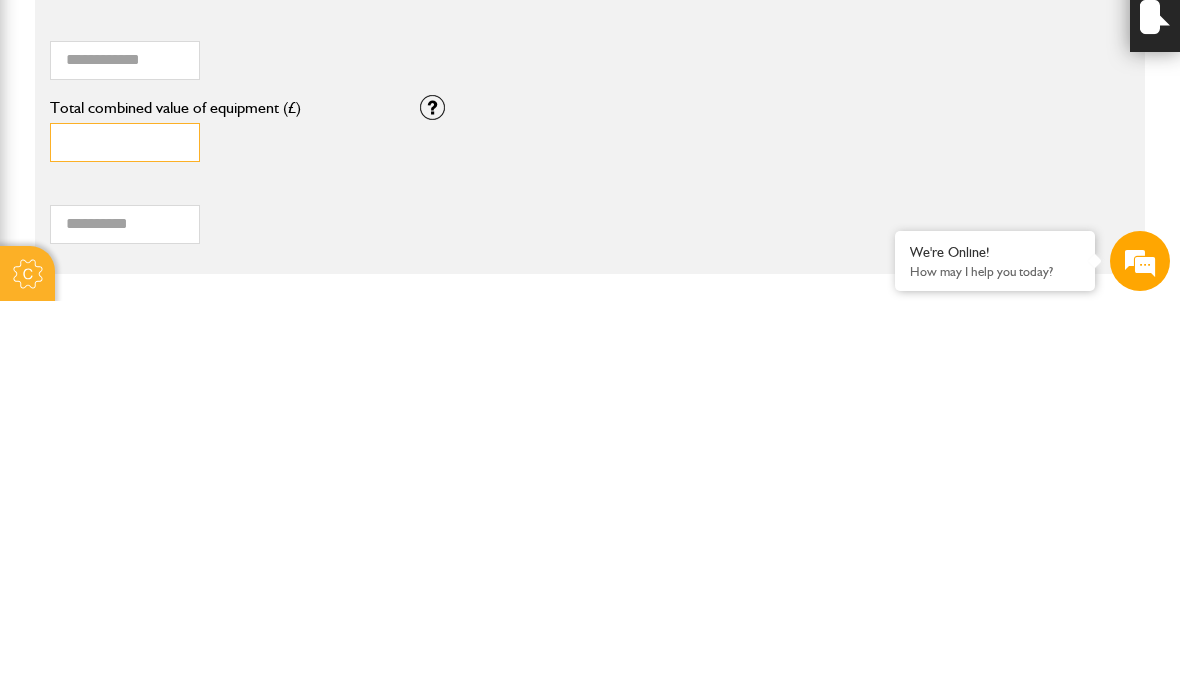 type on "*****" 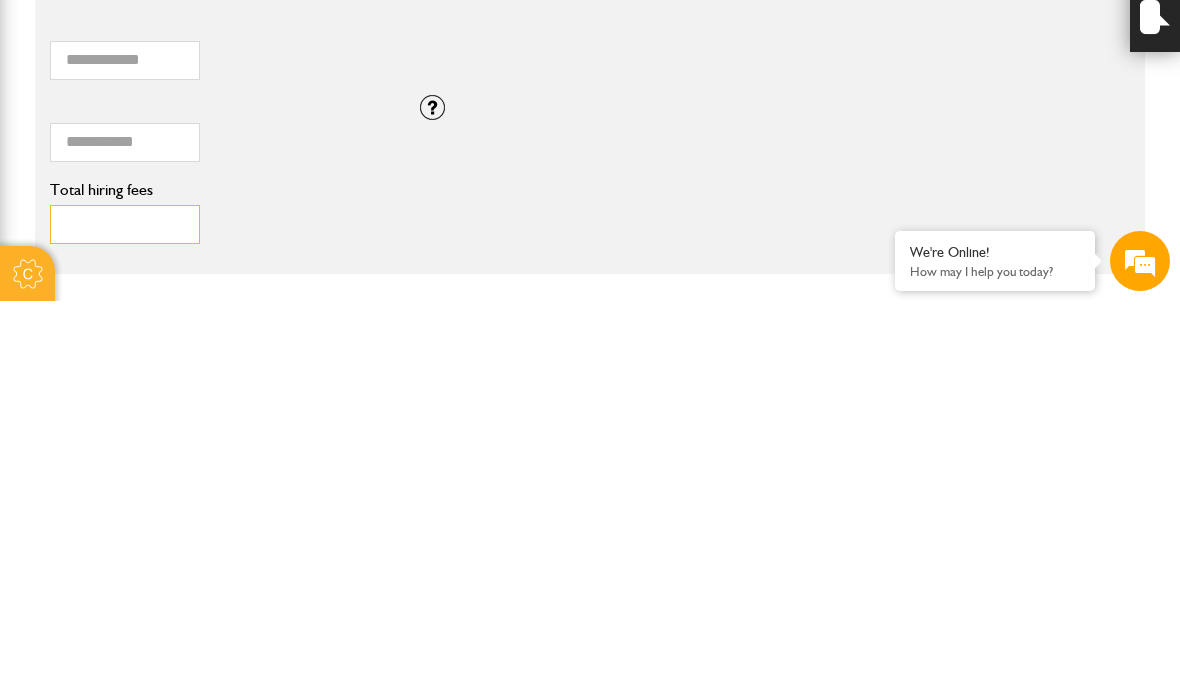 click on "Total hiring fees" at bounding box center (125, 617) 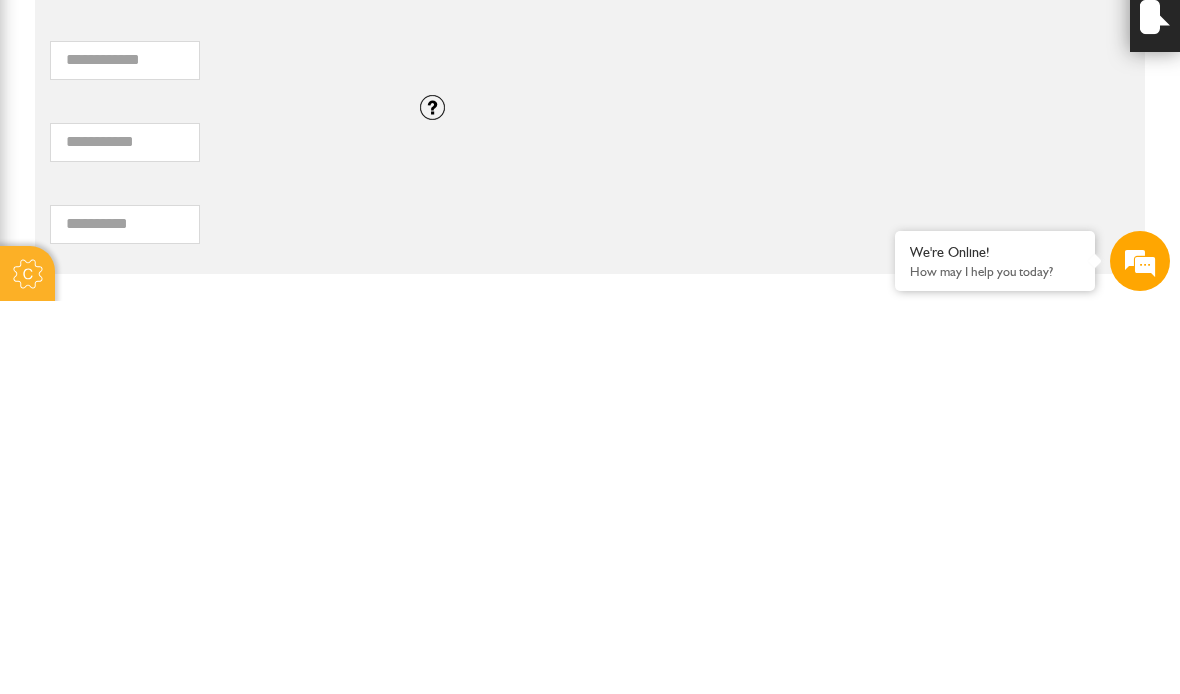 click on "****
Total hiring fees
Please enter a minimum value of 25 for total hiring fees." at bounding box center [590, 611] 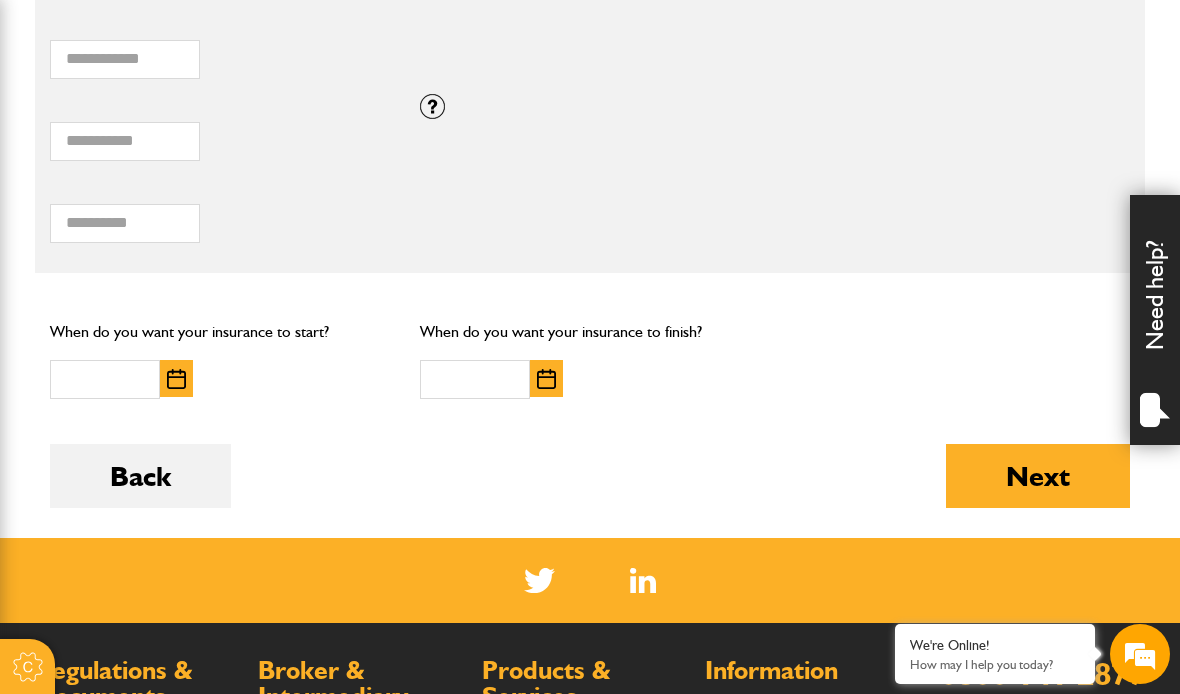 click at bounding box center (176, 379) 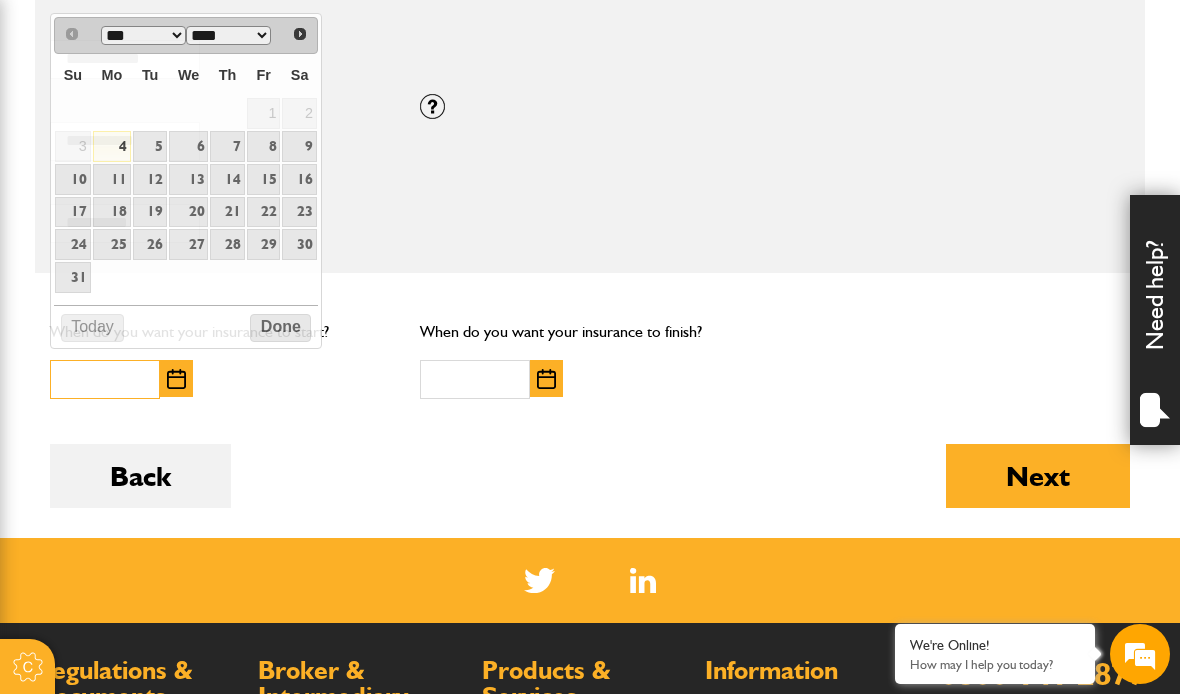 scroll, scrollTop: 1406, scrollLeft: 0, axis: vertical 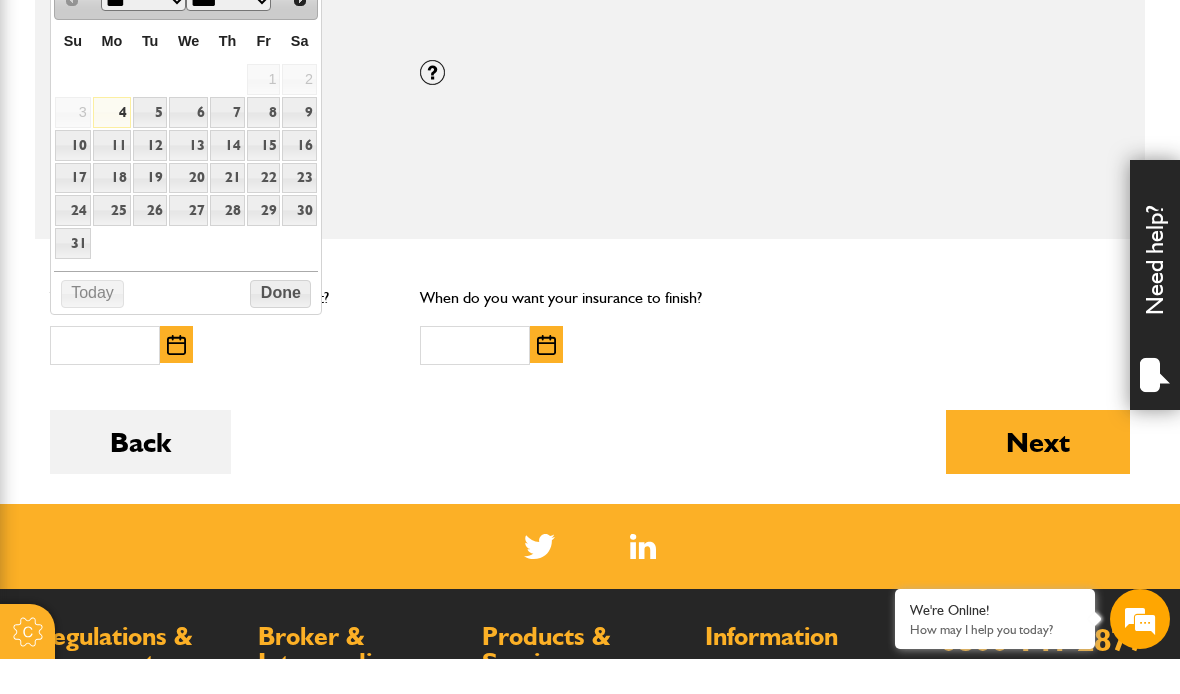 click on "7" at bounding box center (227, 147) 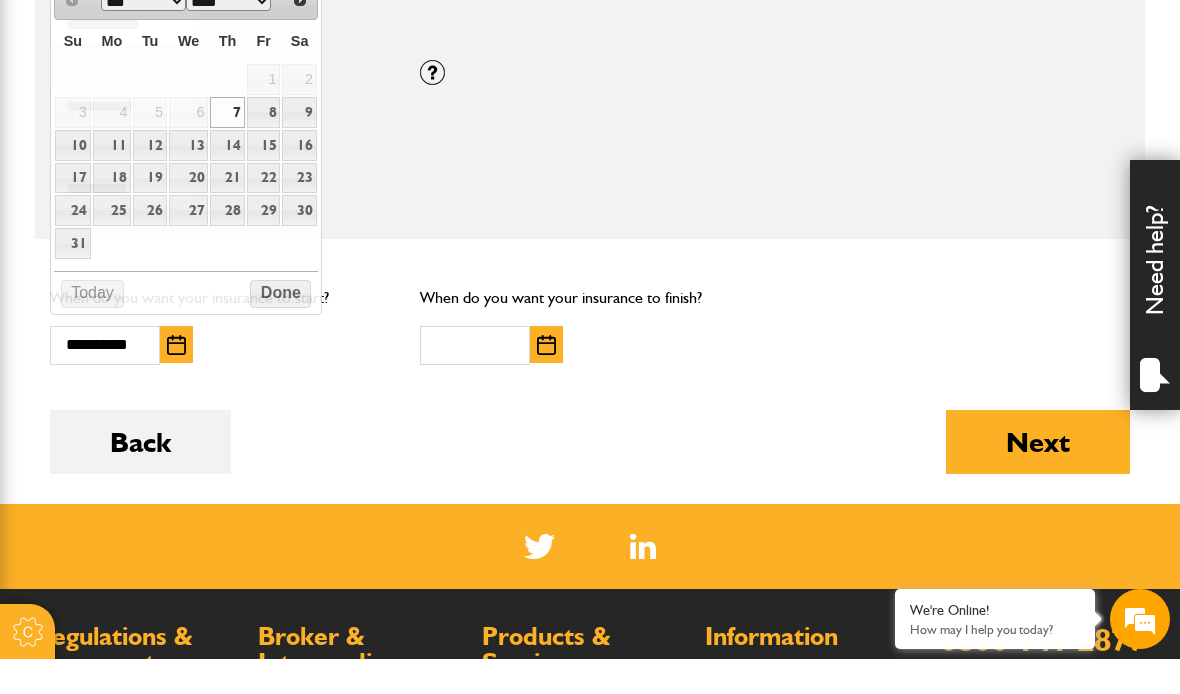scroll, scrollTop: 1442, scrollLeft: 0, axis: vertical 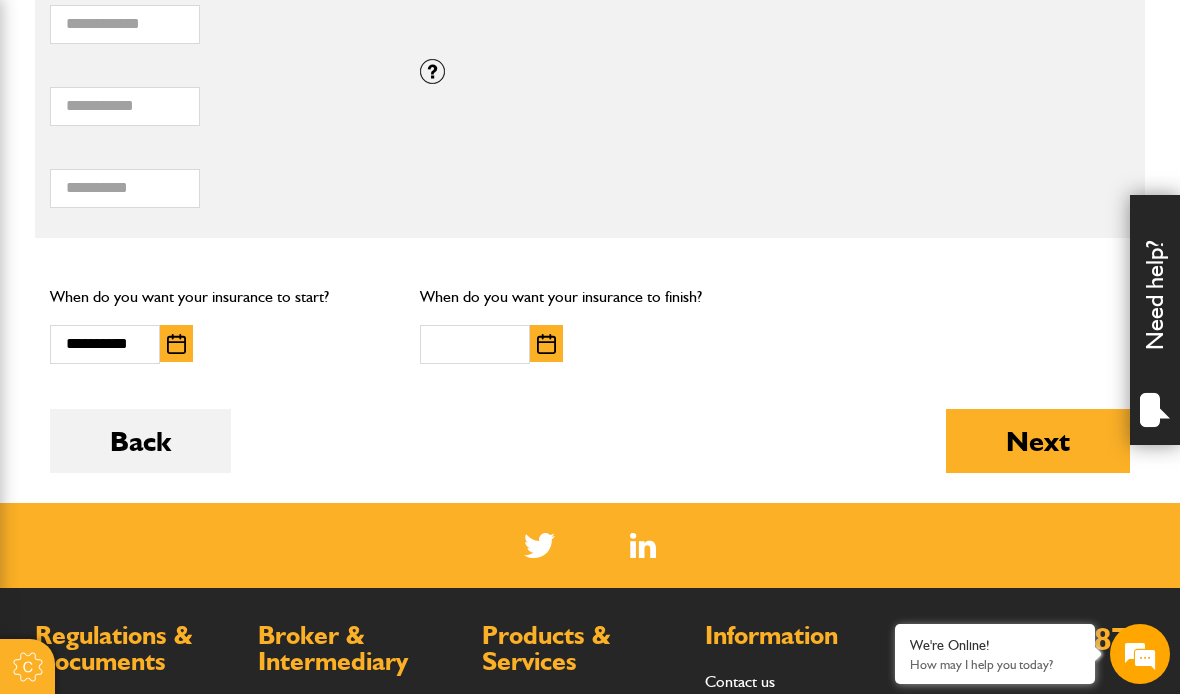 click at bounding box center [546, 344] 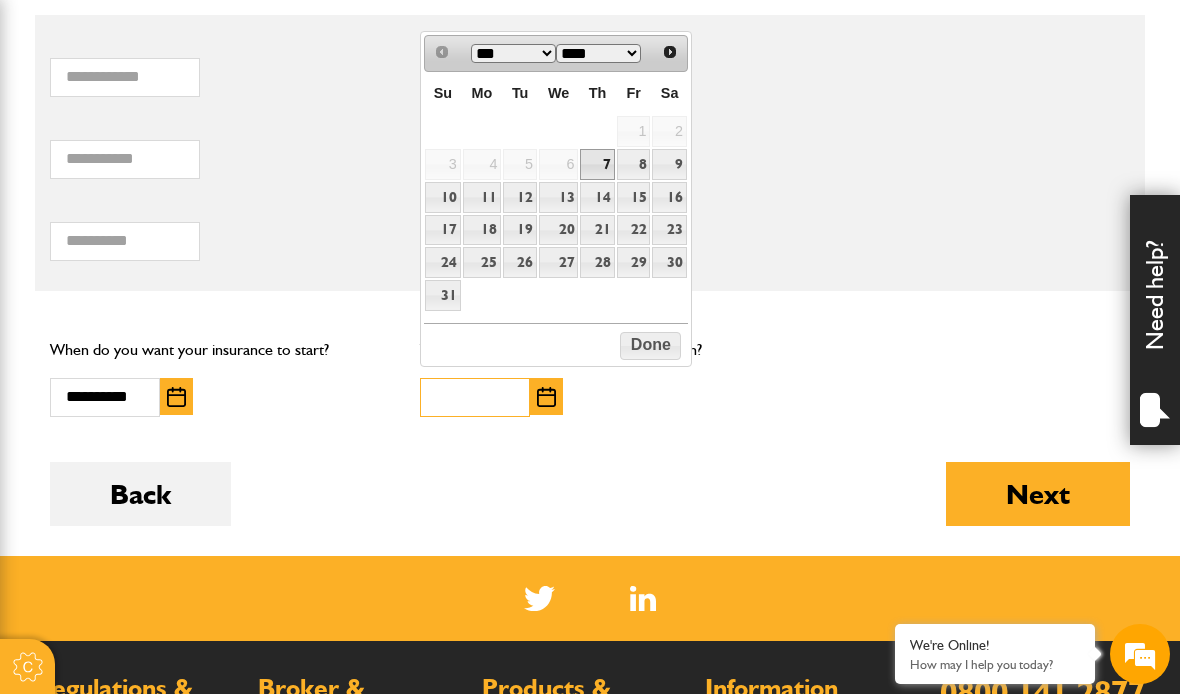 scroll, scrollTop: 1383, scrollLeft: 0, axis: vertical 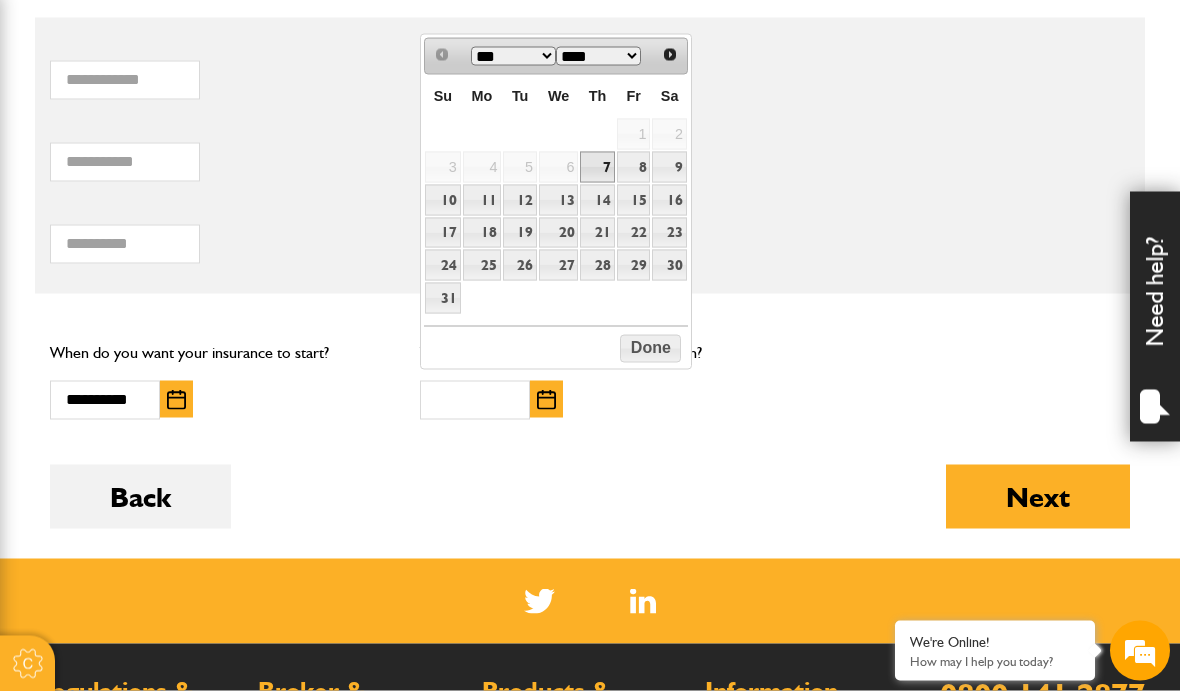 click on "21" at bounding box center [597, 236] 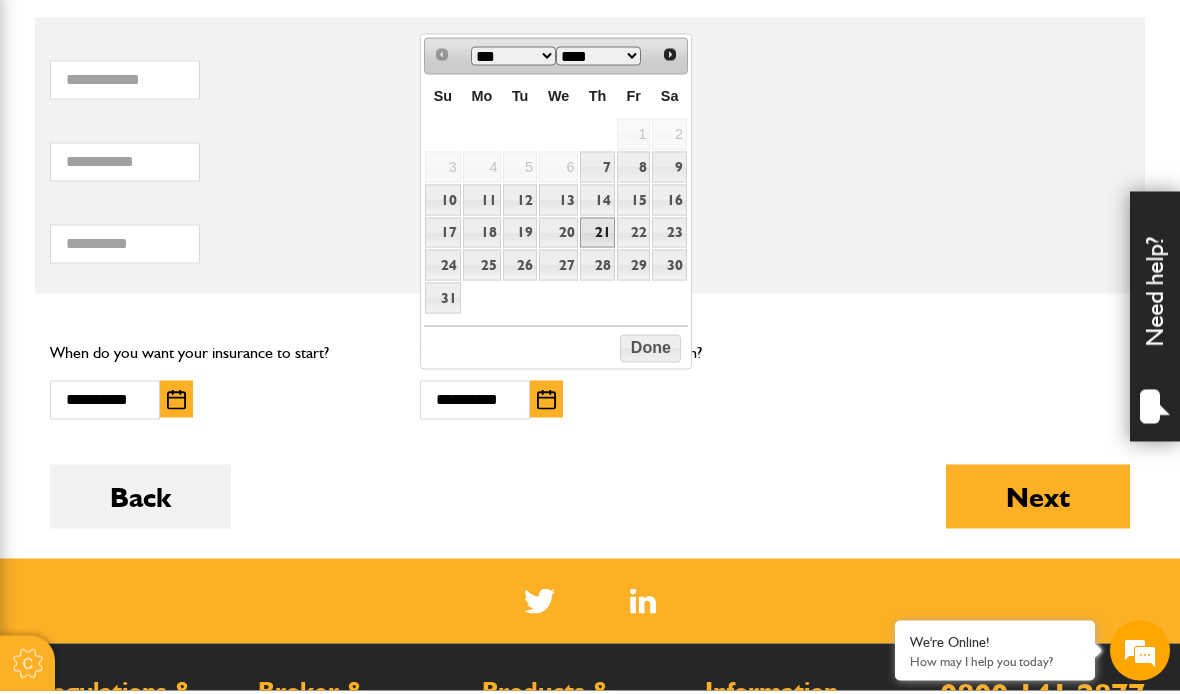 scroll, scrollTop: 1387, scrollLeft: 0, axis: vertical 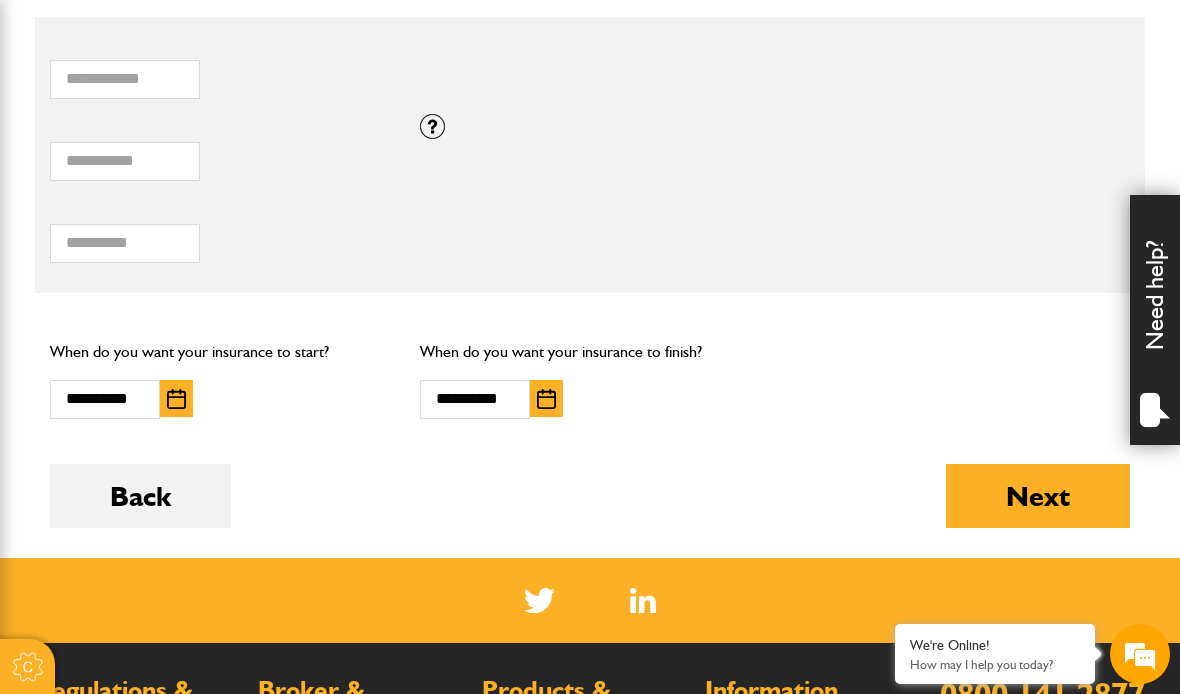 click on "Next" at bounding box center [1038, 496] 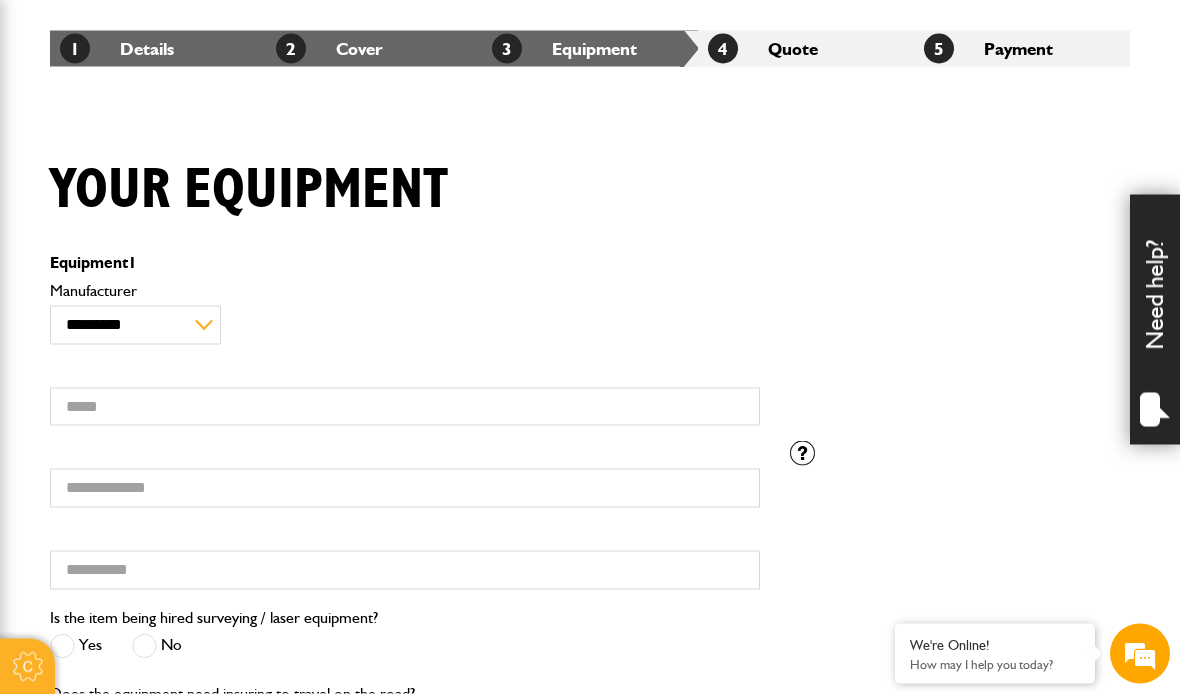 scroll, scrollTop: 360, scrollLeft: 0, axis: vertical 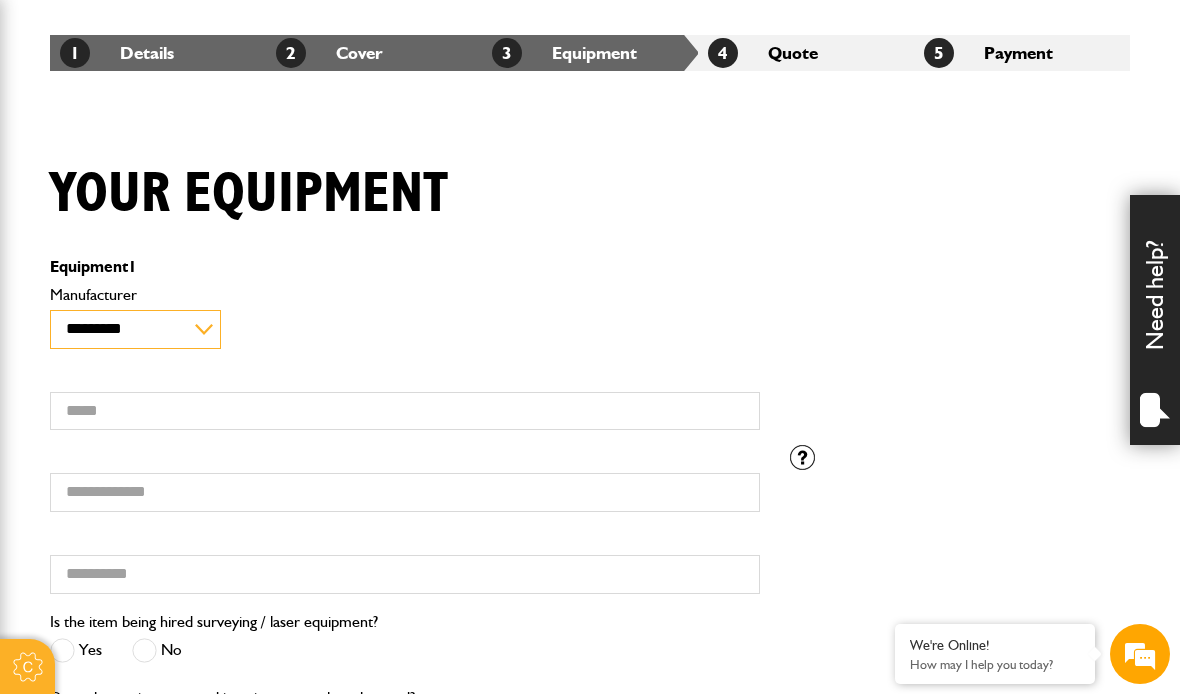 click on "**********" at bounding box center [135, 329] 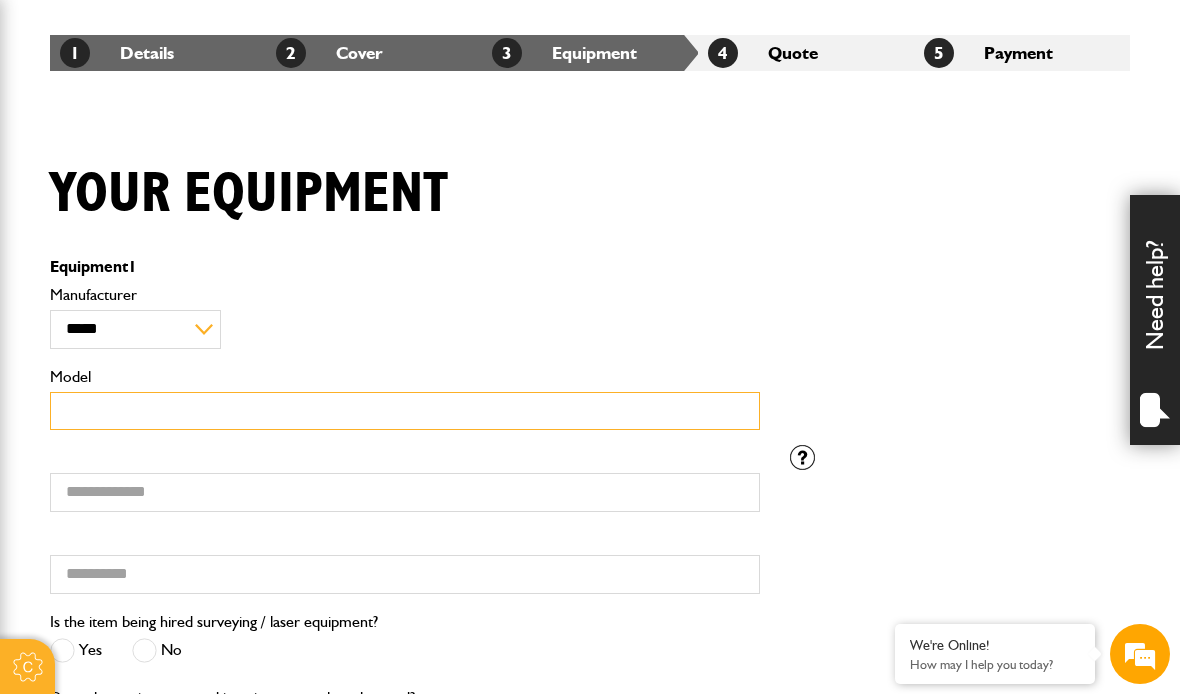 click on "Model" at bounding box center (405, 411) 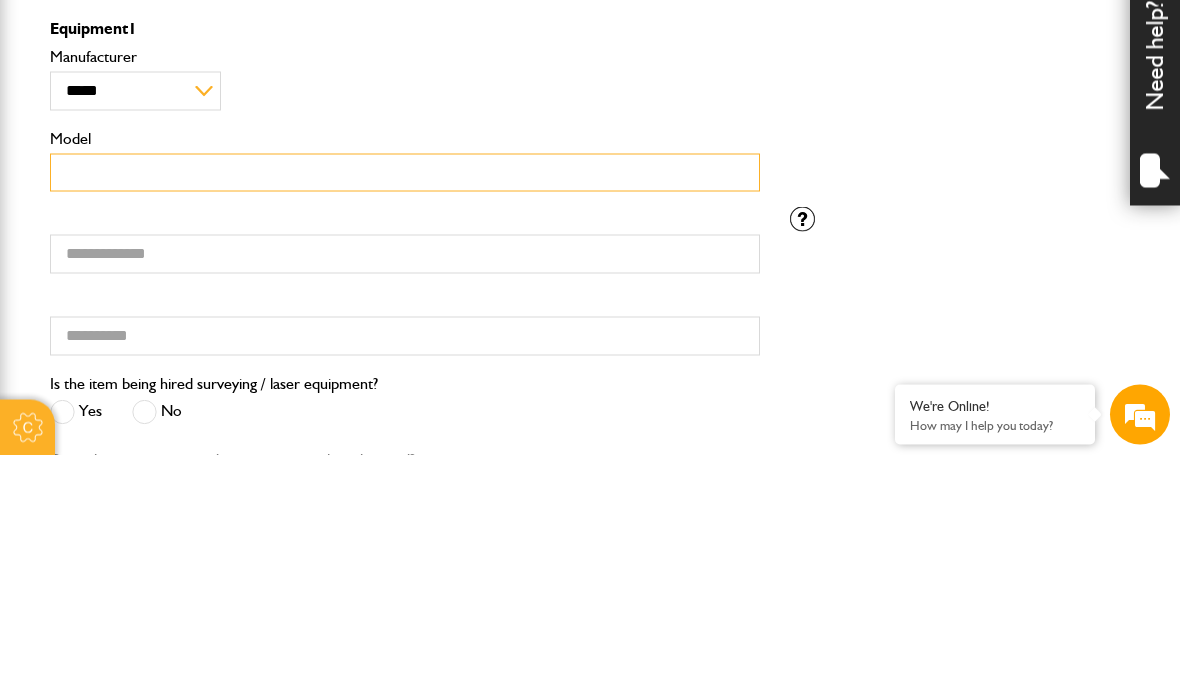 scroll, scrollTop: 0, scrollLeft: 0, axis: both 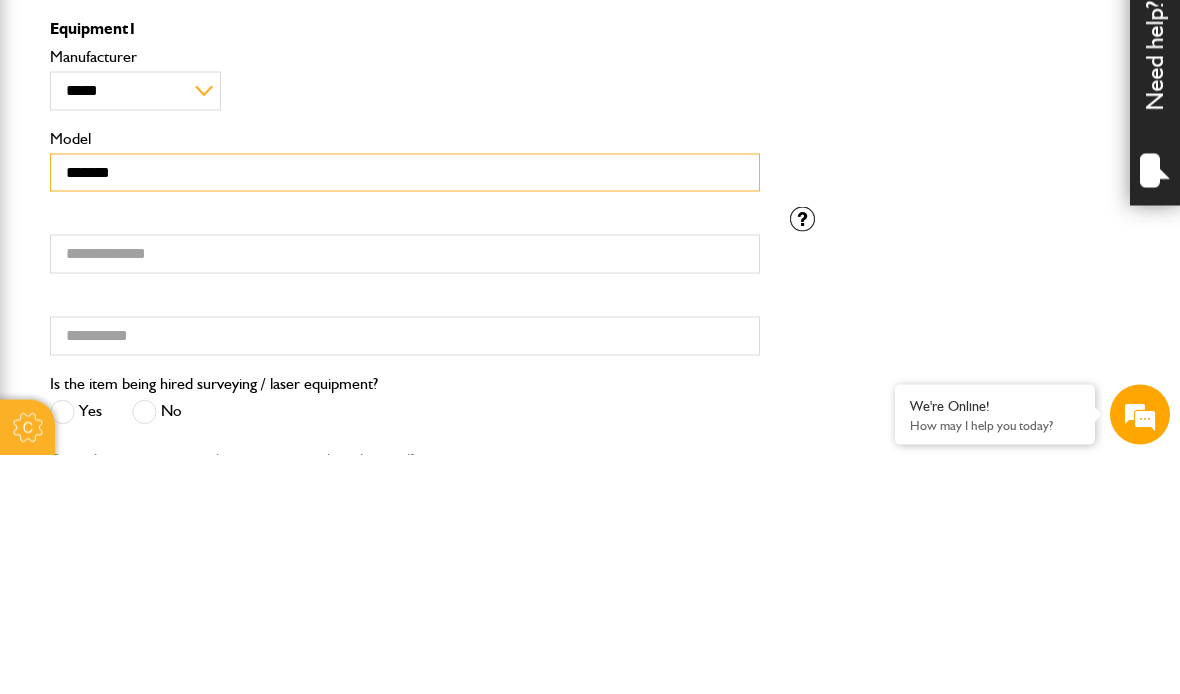 type on "*******" 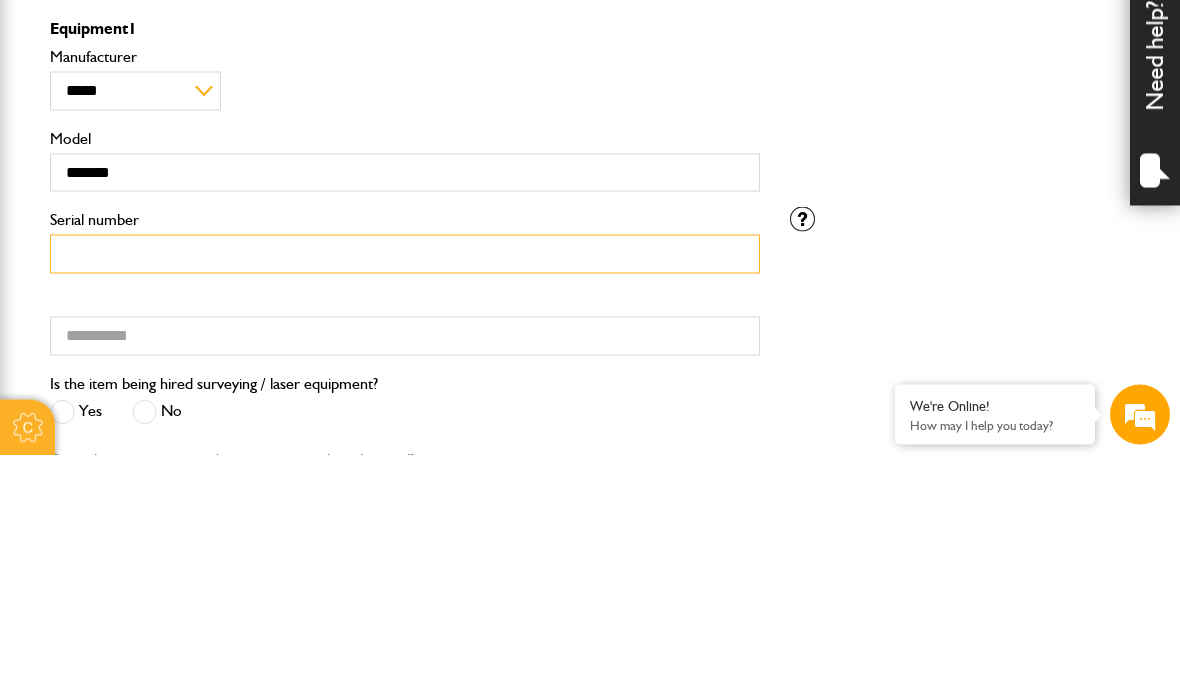 click on "Serial number" at bounding box center [405, 493] 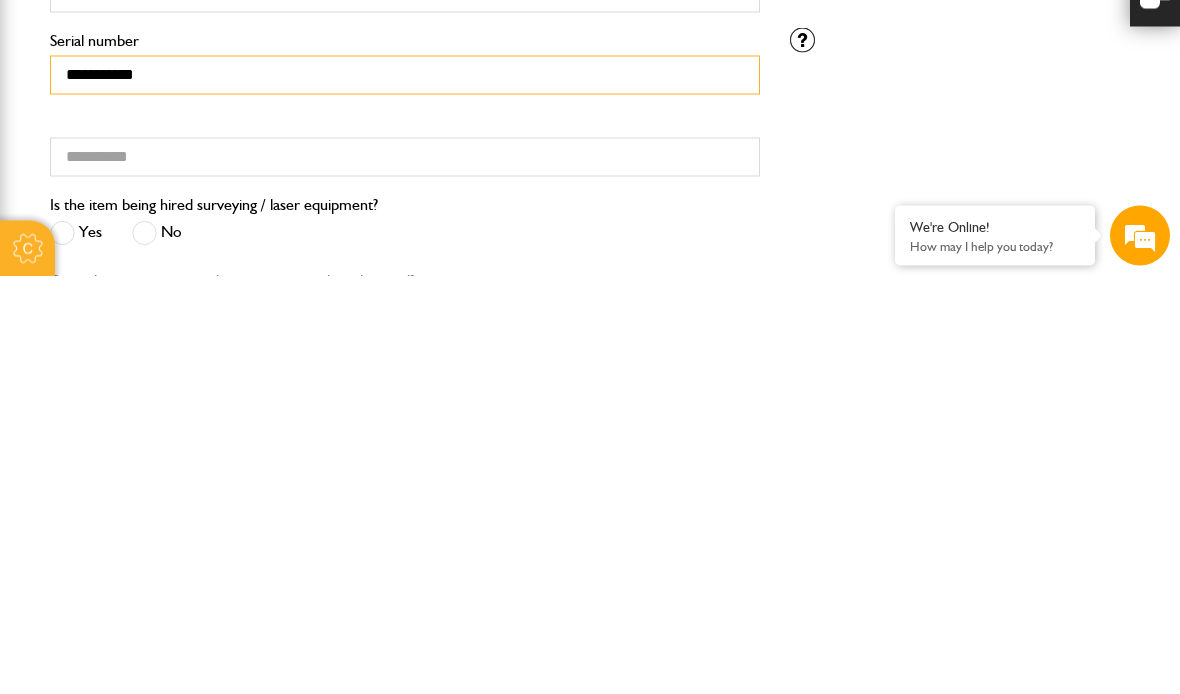 type on "**********" 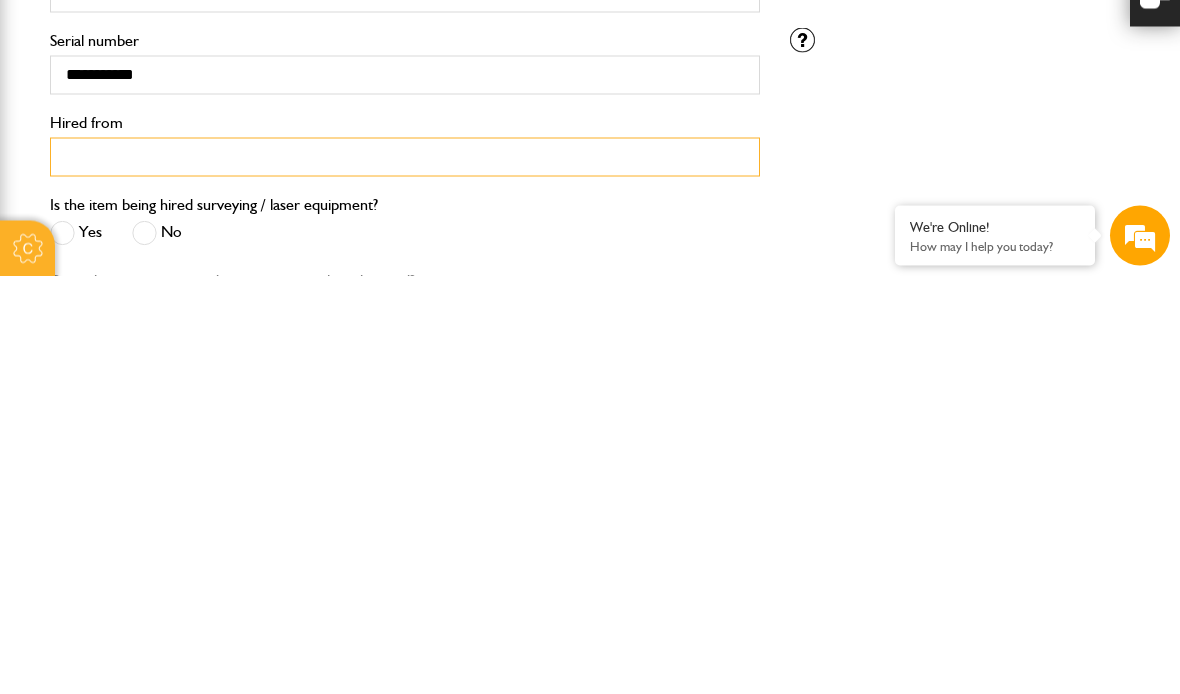 click on "Hired from" at bounding box center (405, 575) 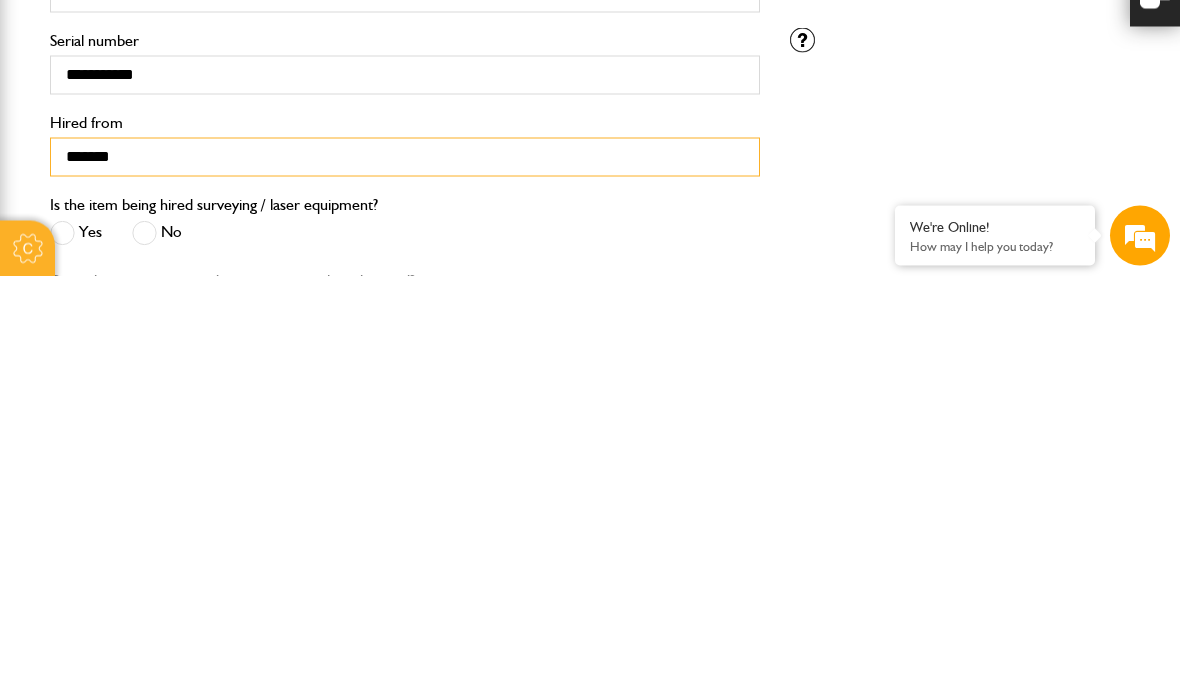 type on "*******" 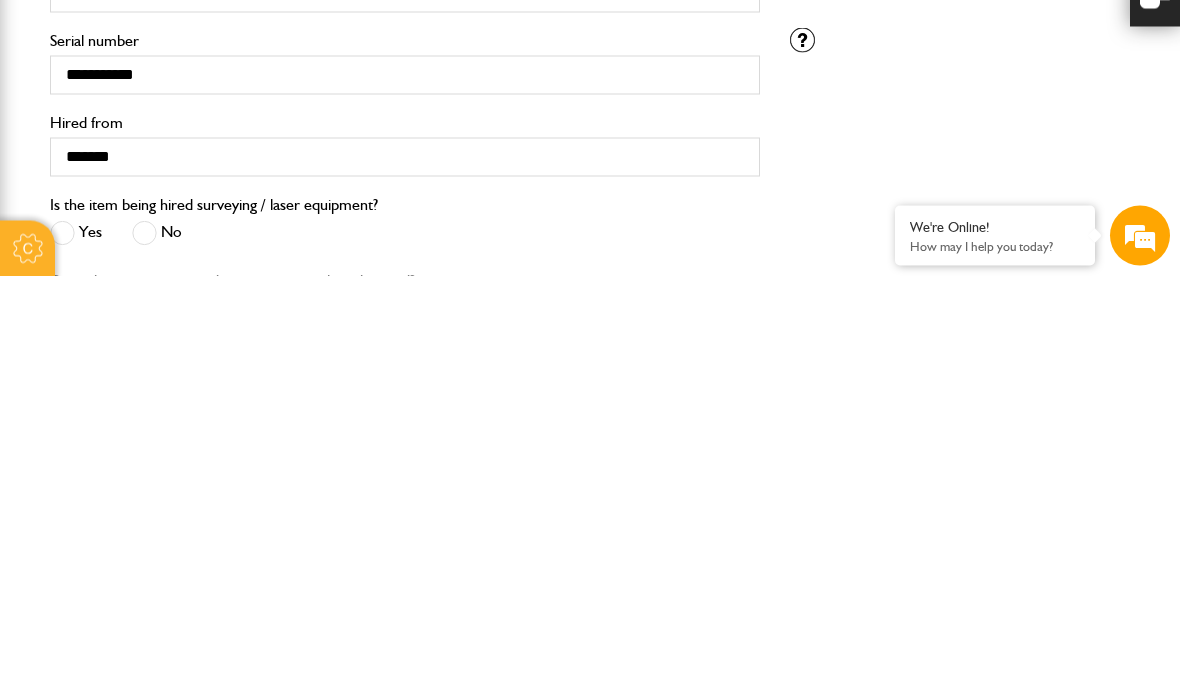 click at bounding box center (144, 651) 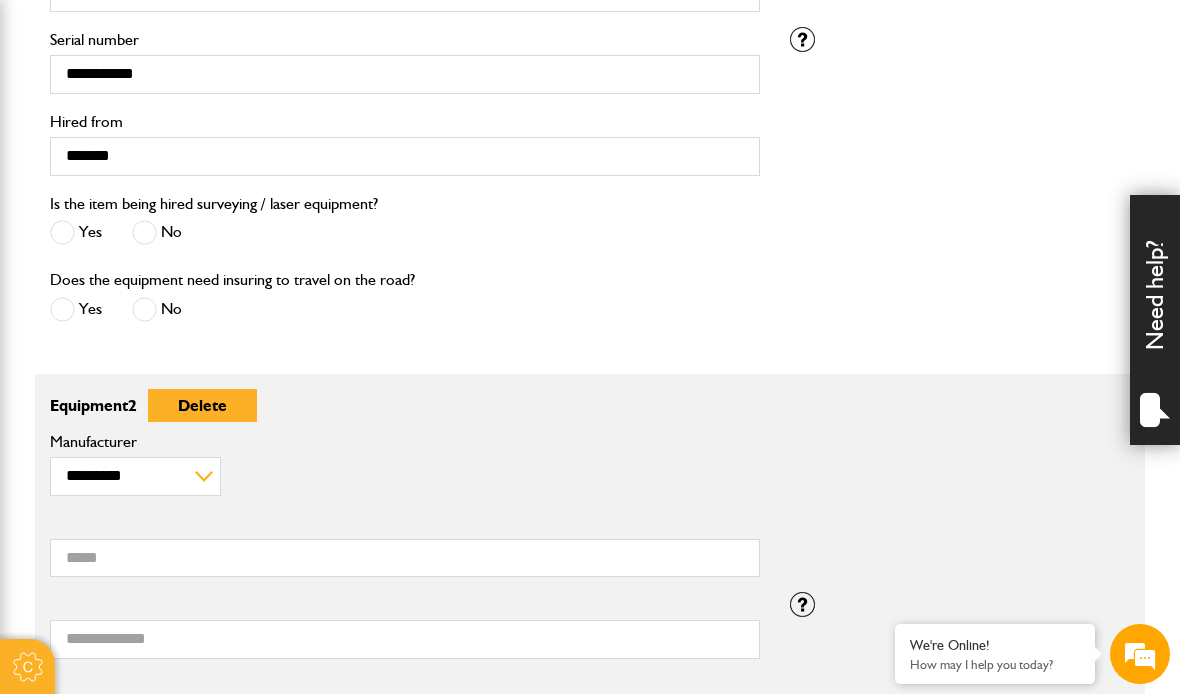 click at bounding box center [144, 309] 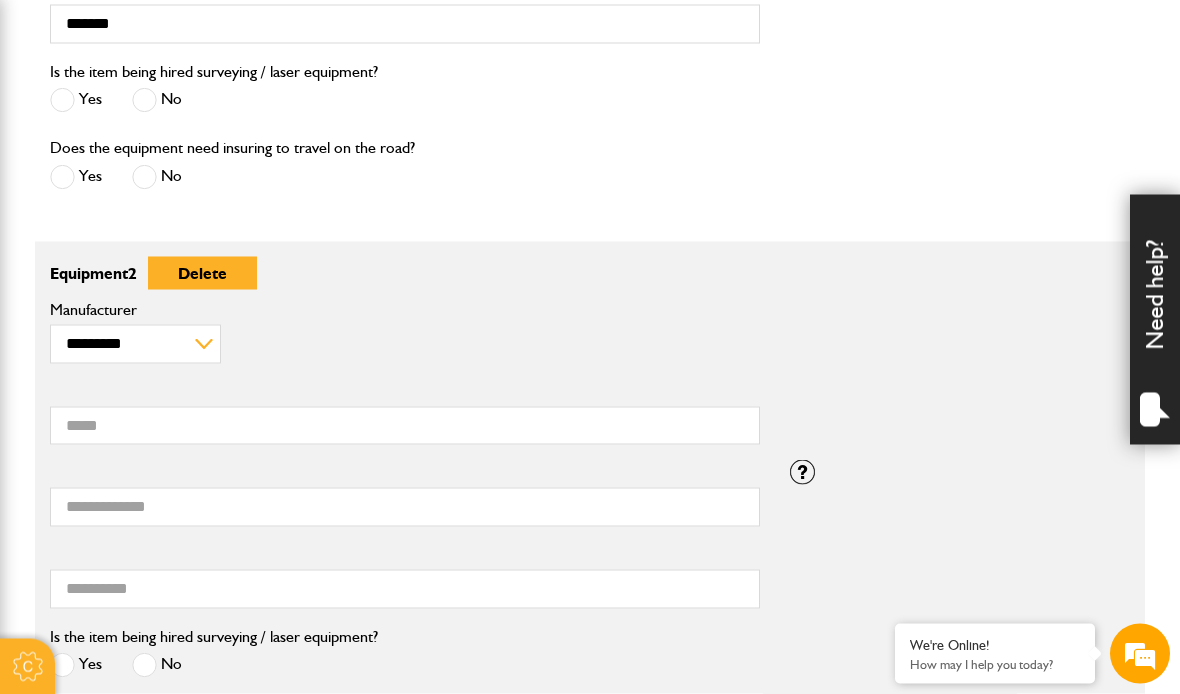scroll, scrollTop: 912, scrollLeft: 0, axis: vertical 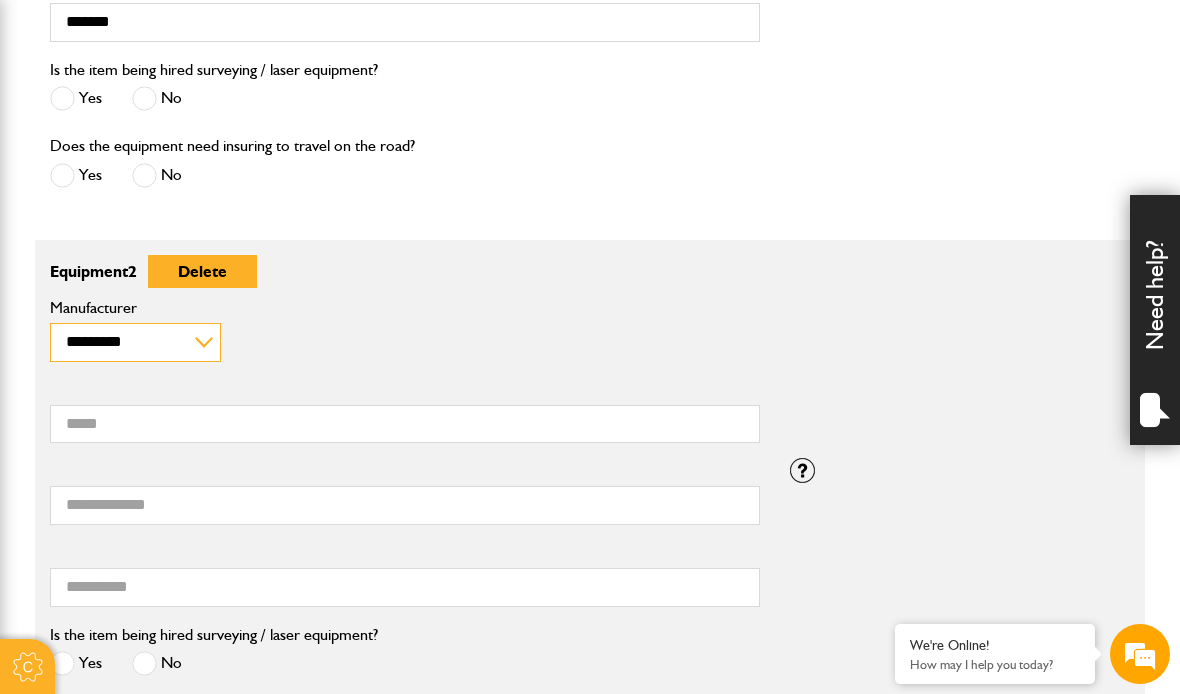 click on "**********" at bounding box center [135, 342] 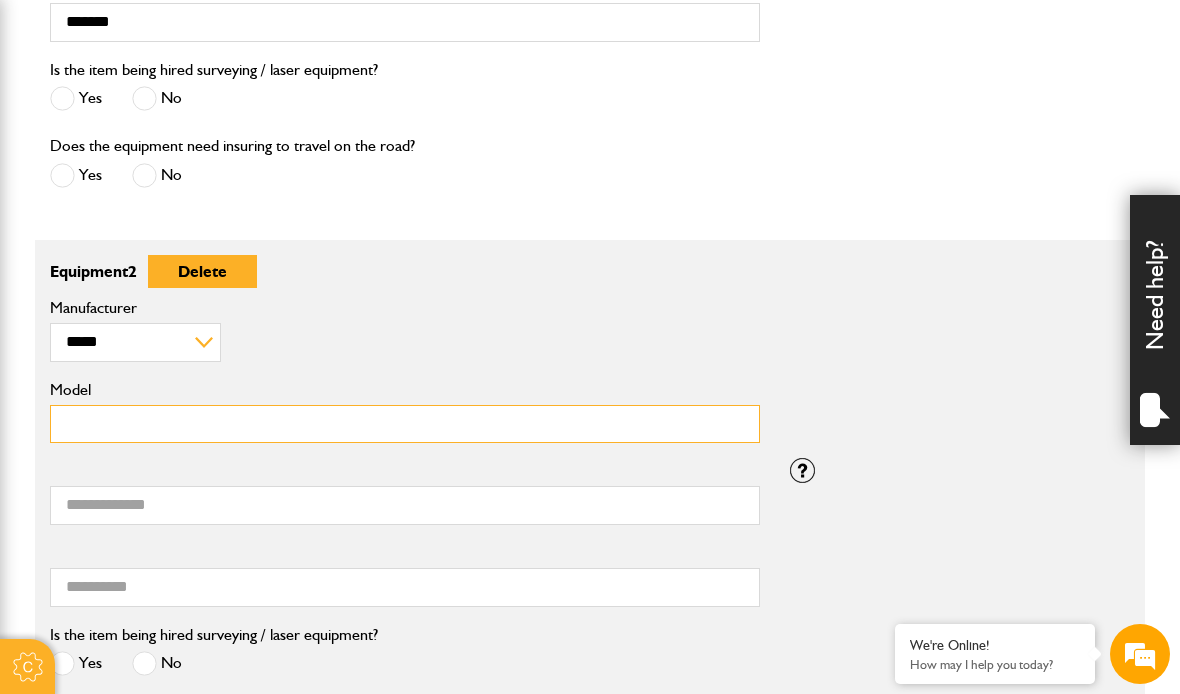 click on "Model" at bounding box center (405, 424) 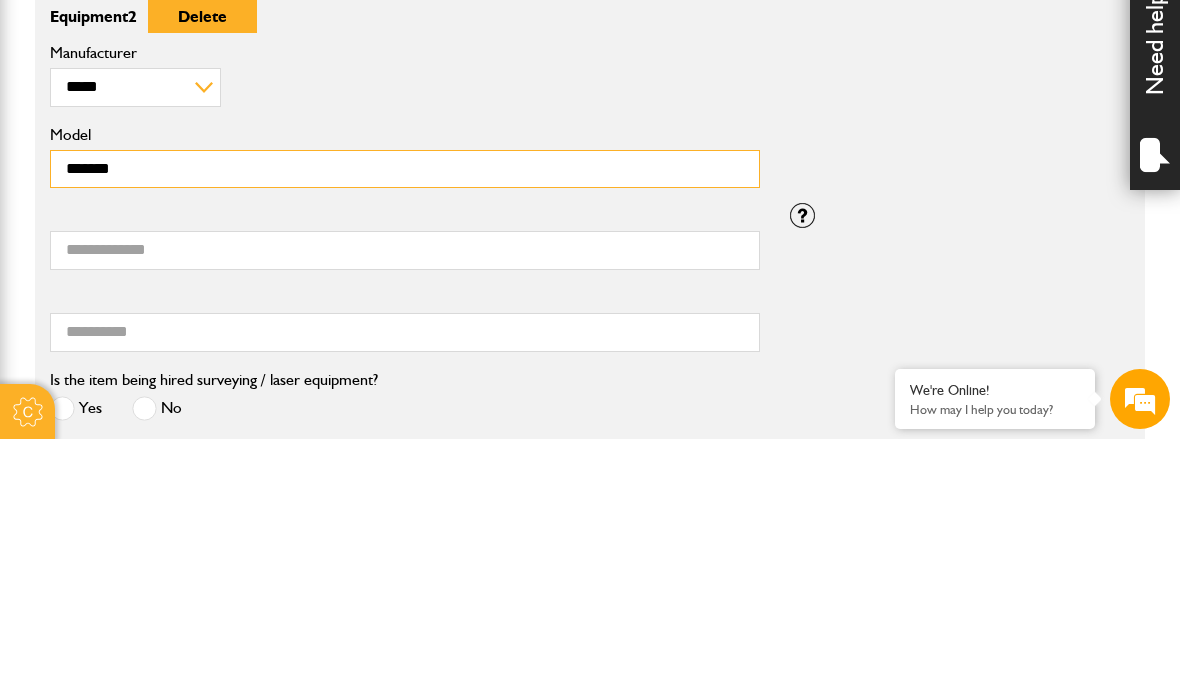 type on "*******" 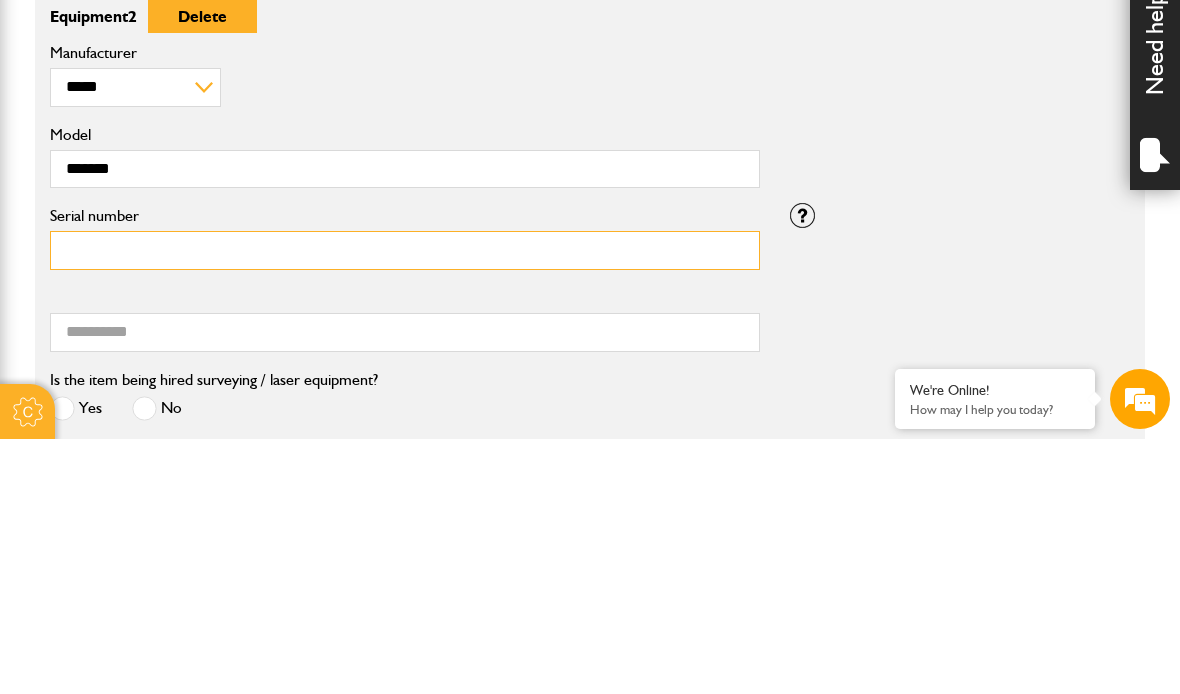 click on "Serial number" at bounding box center [405, 505] 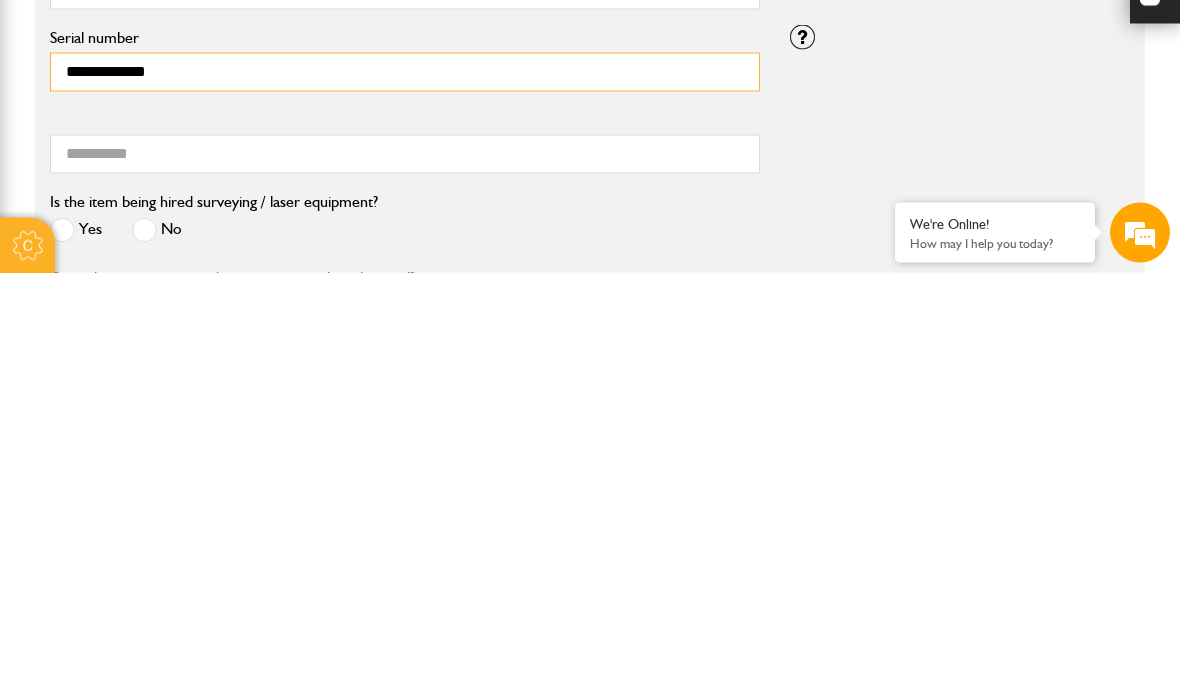 scroll, scrollTop: 925, scrollLeft: 0, axis: vertical 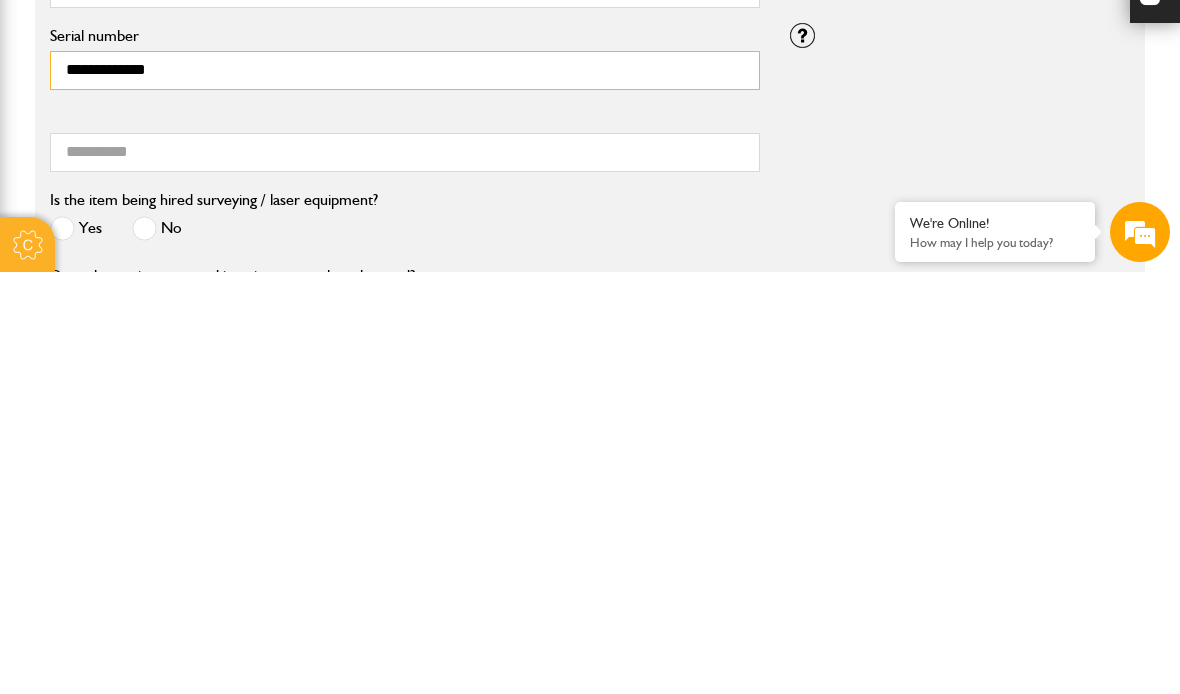type on "**********" 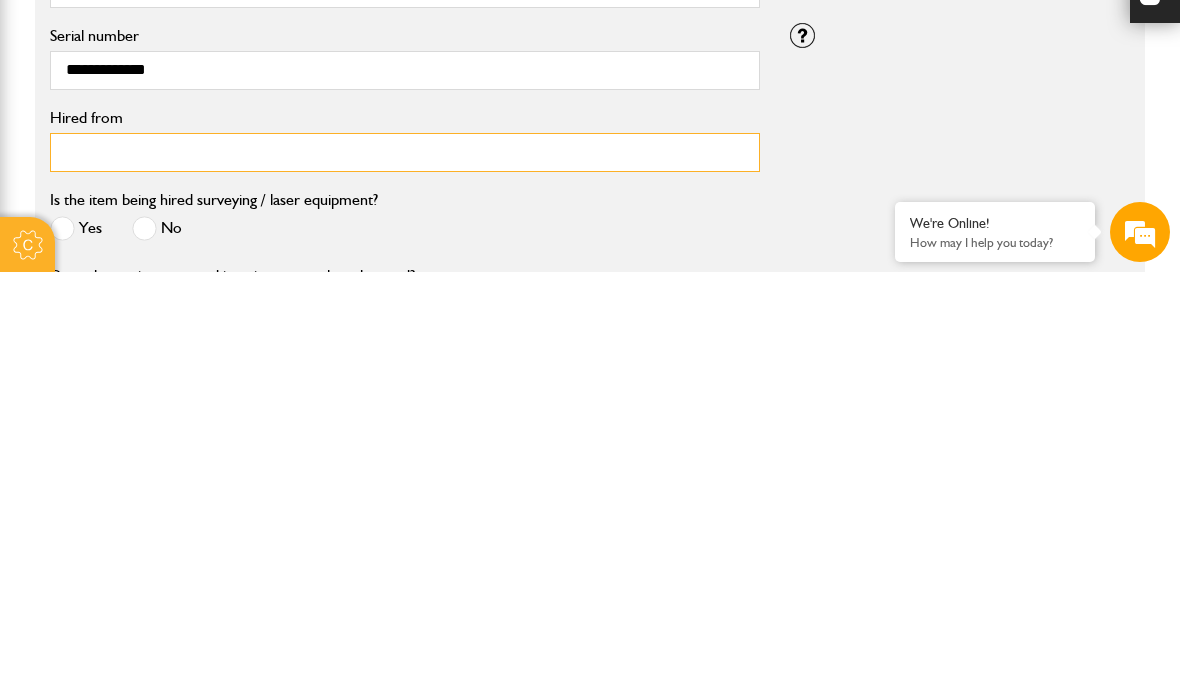 click on "Hired from" at bounding box center (405, 574) 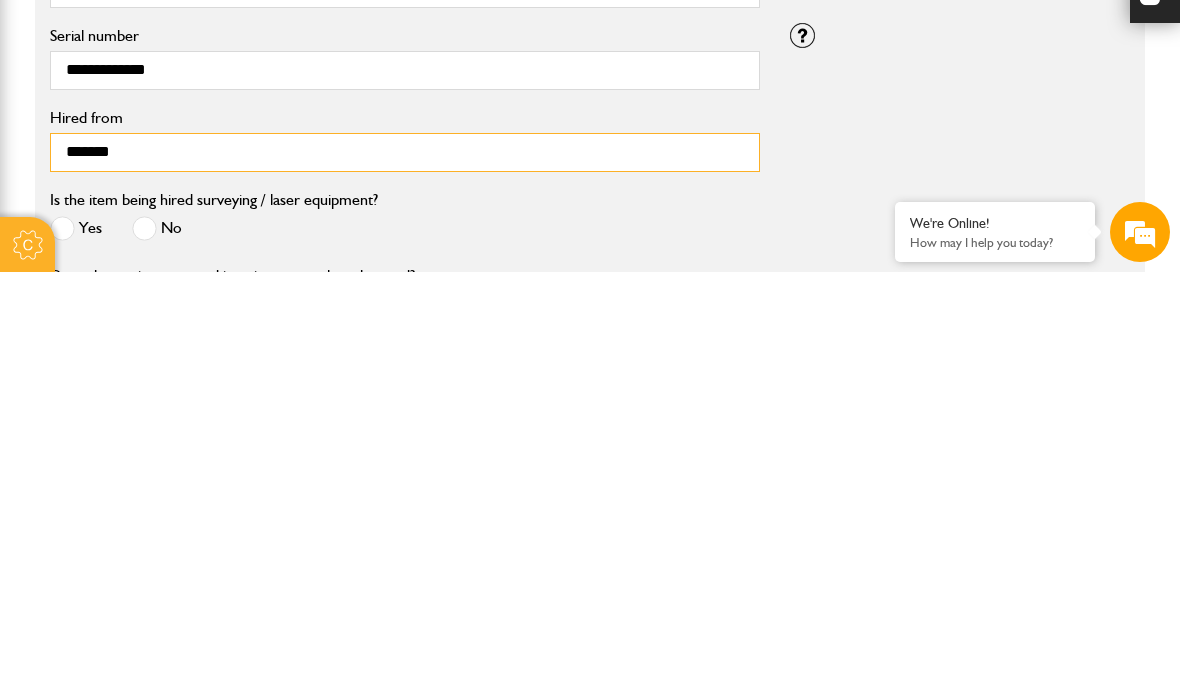 type on "*******" 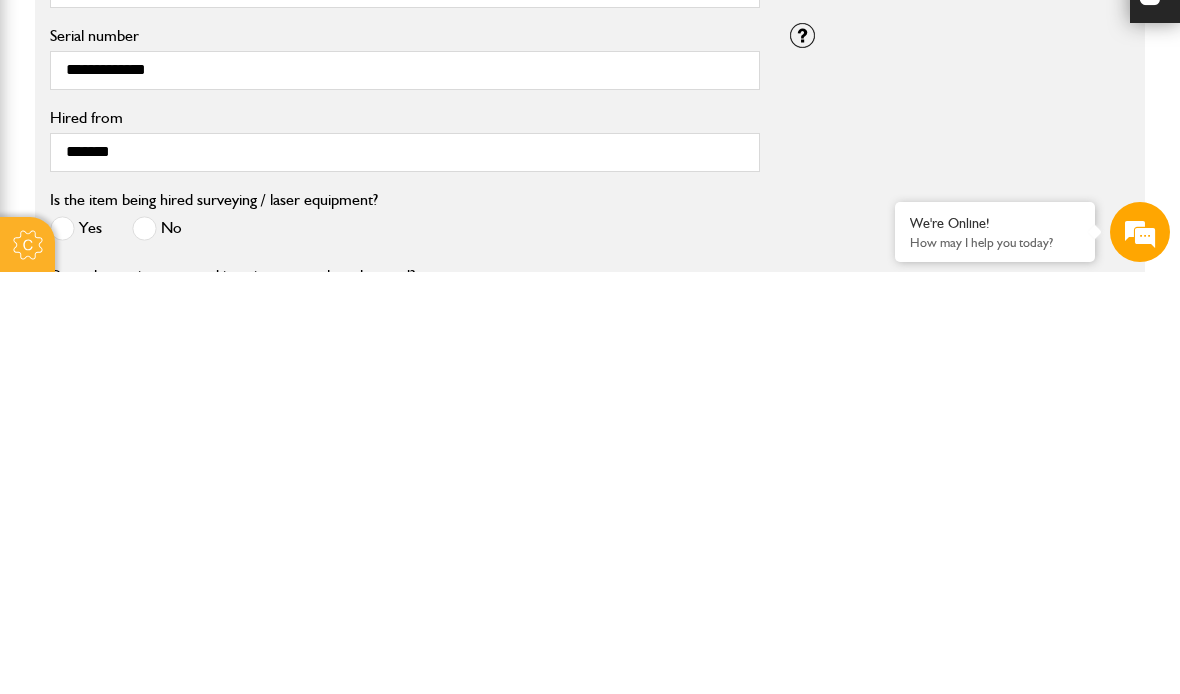 click at bounding box center (144, 650) 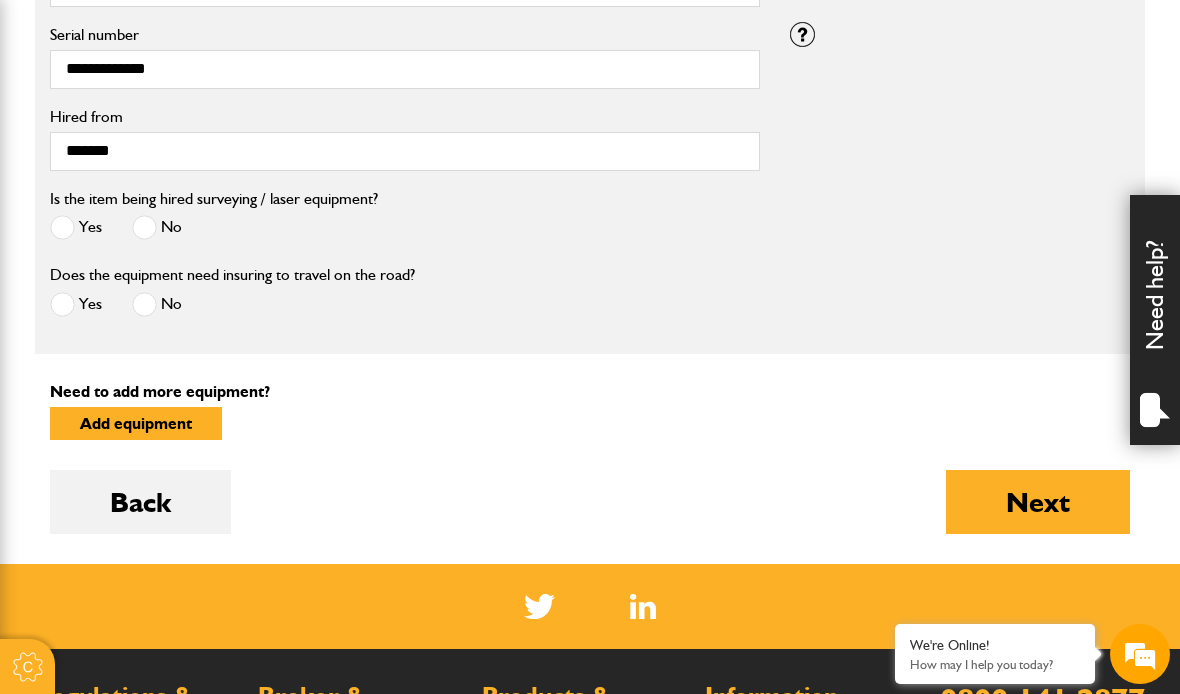 click at bounding box center (144, 304) 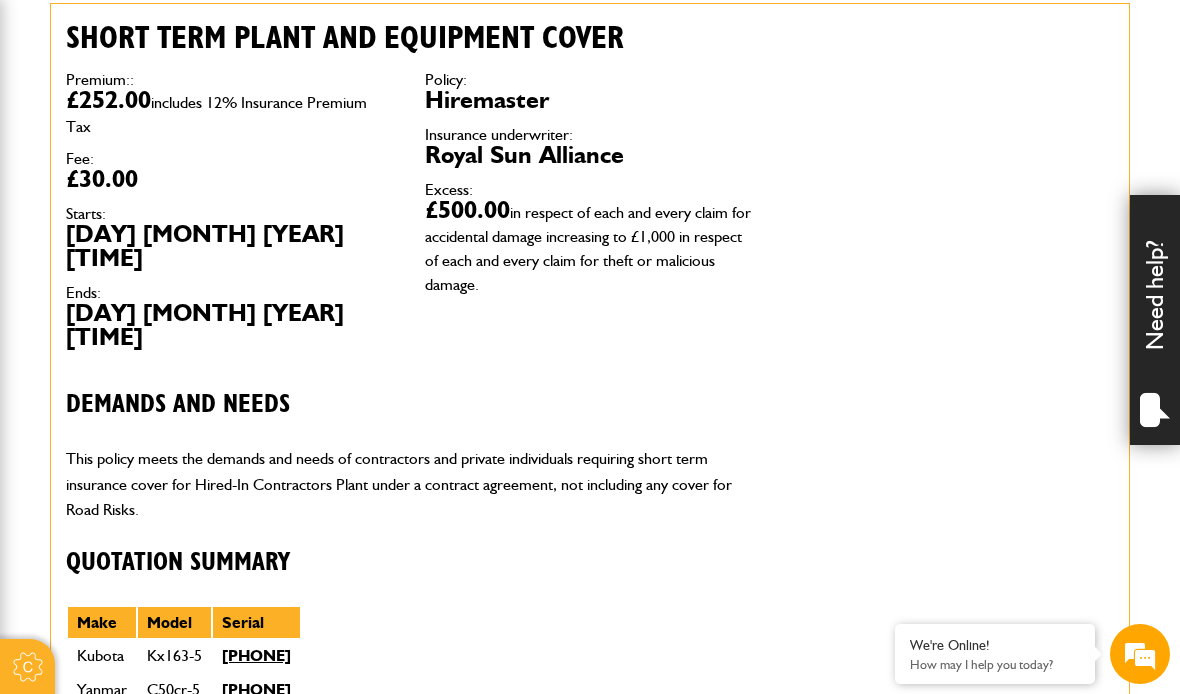 scroll, scrollTop: 611, scrollLeft: 0, axis: vertical 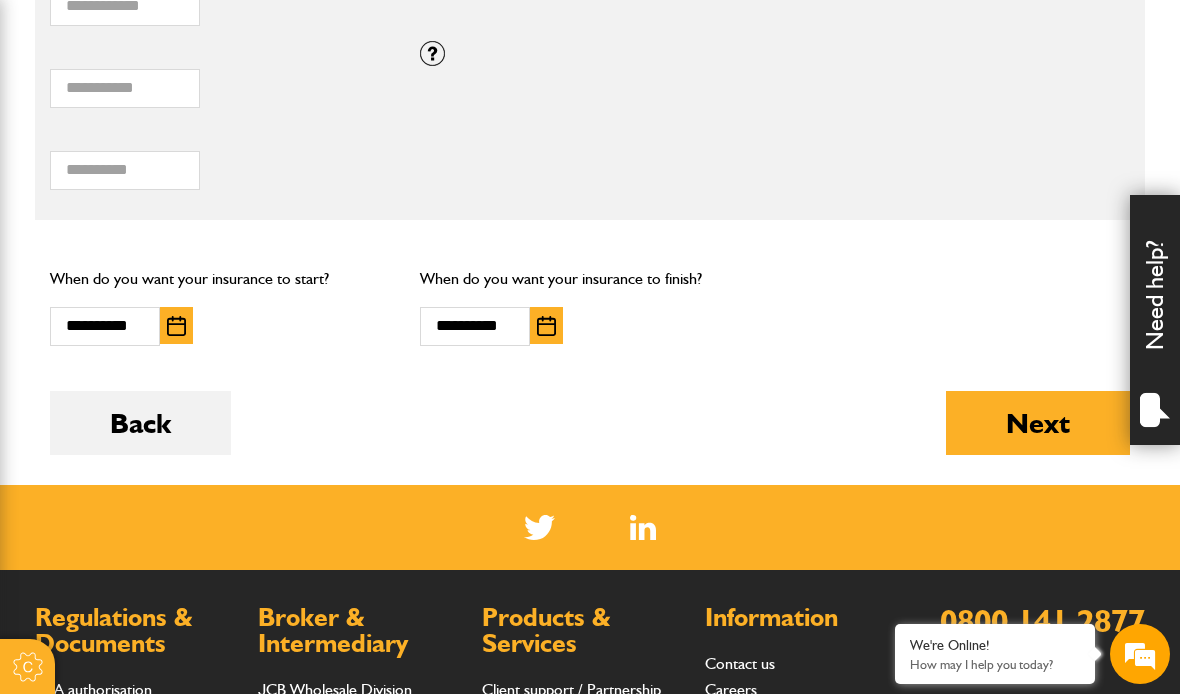 click at bounding box center [546, 326] 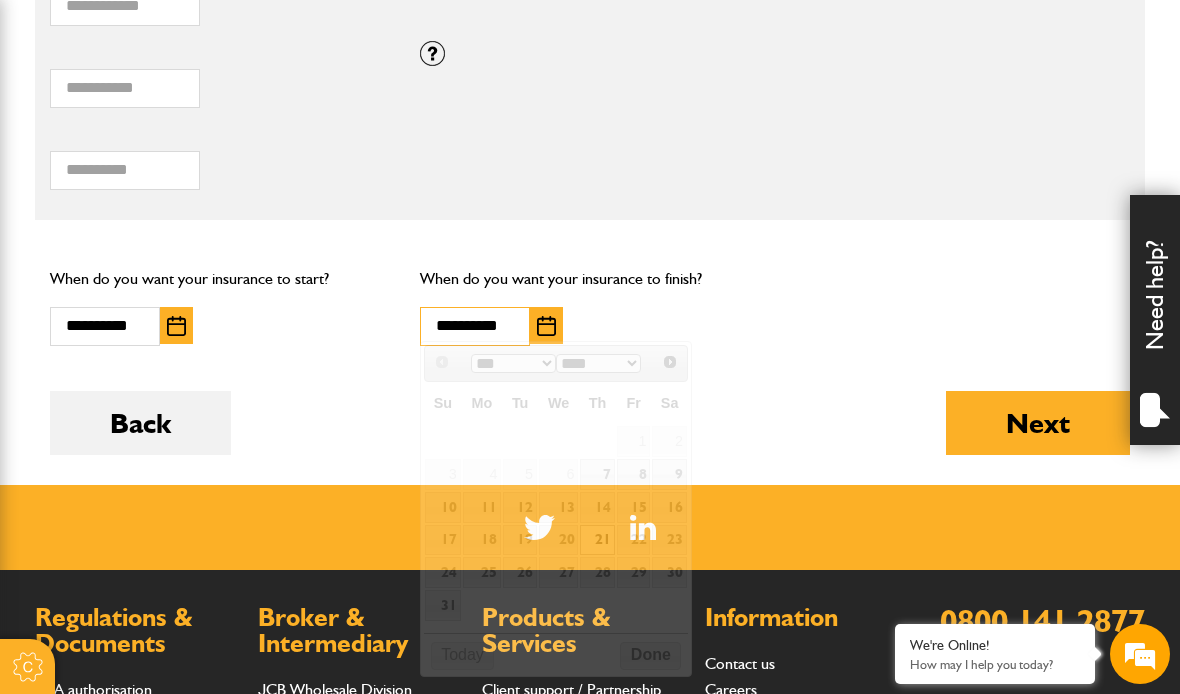 scroll, scrollTop: 1459, scrollLeft: 0, axis: vertical 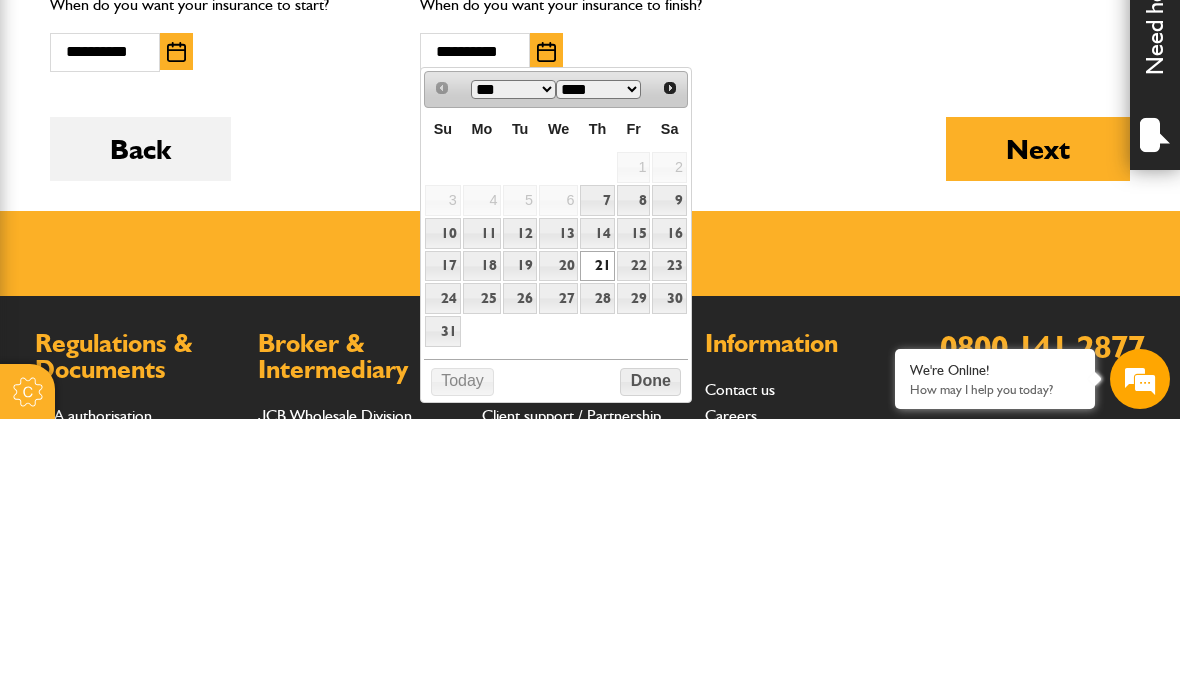 click on "14" at bounding box center (597, 508) 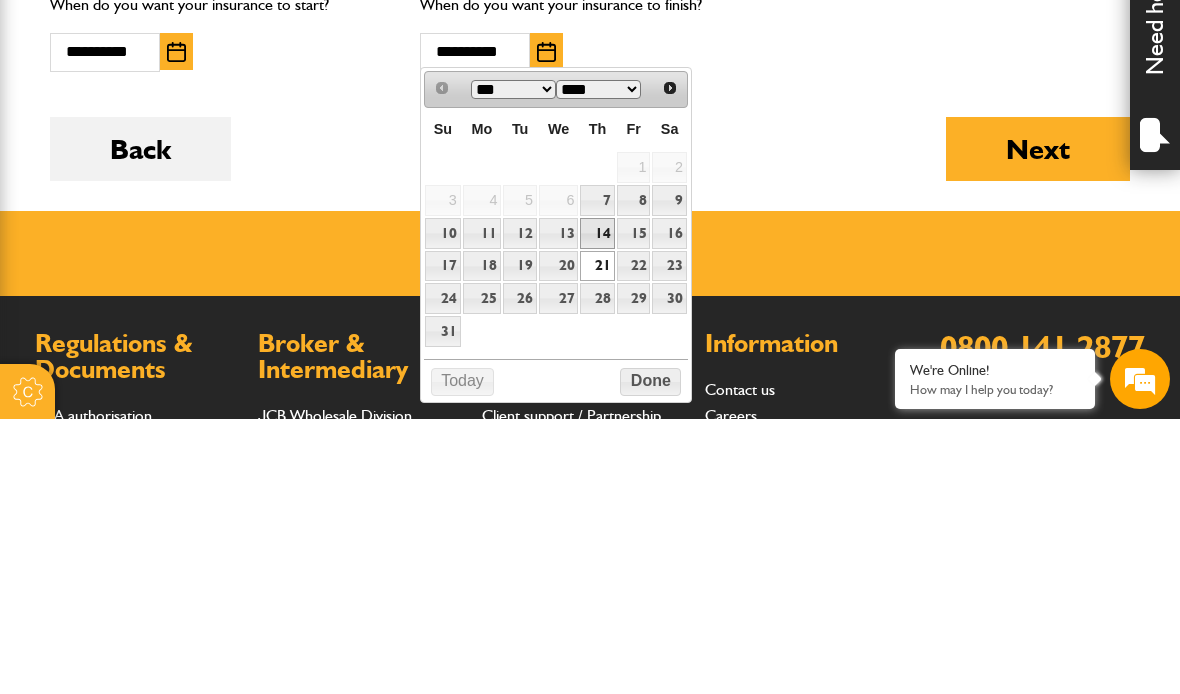 type on "**********" 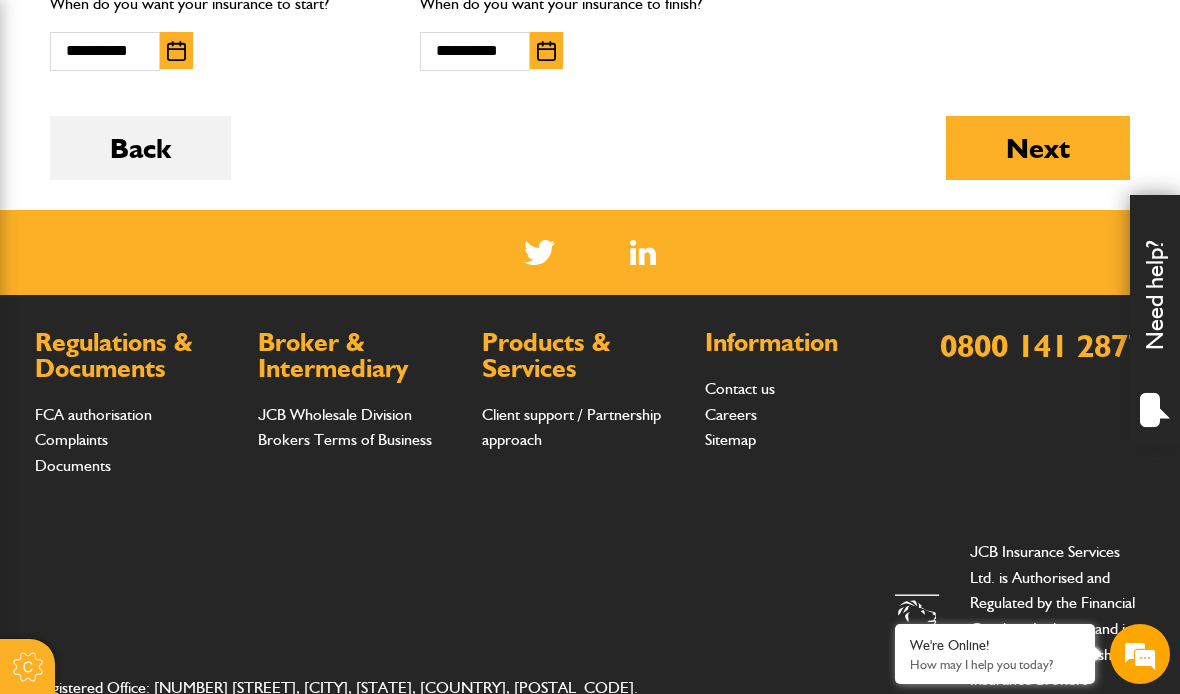 click on "Next" at bounding box center (1038, 148) 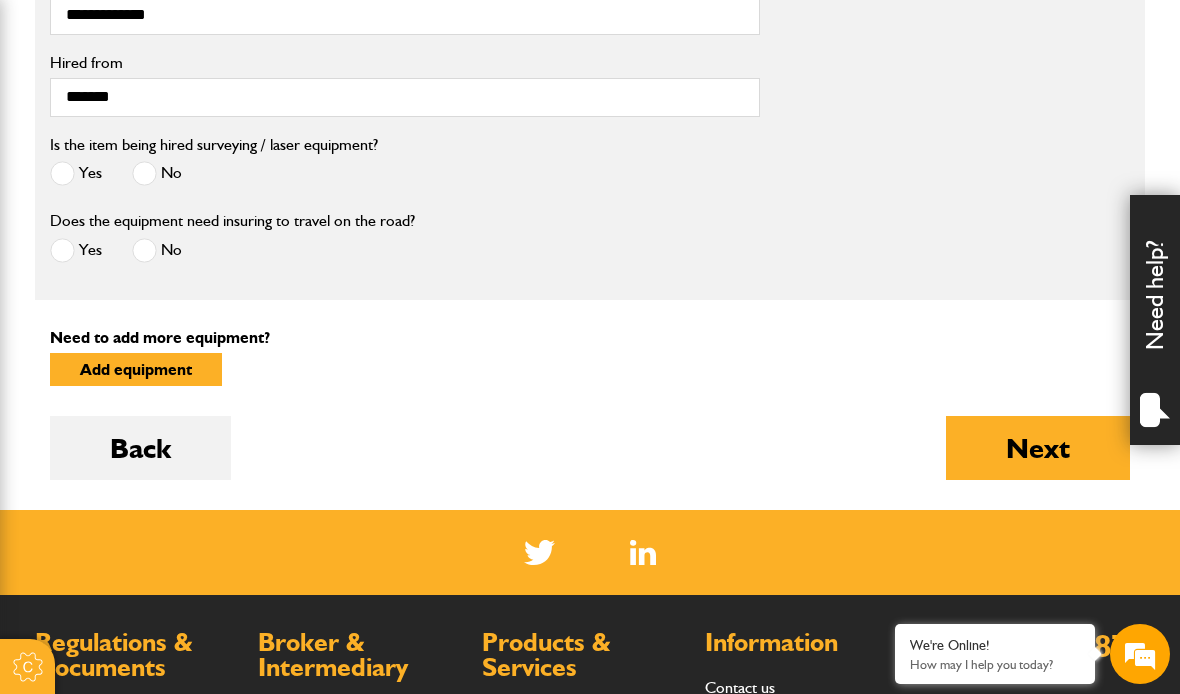 scroll, scrollTop: 1404, scrollLeft: 0, axis: vertical 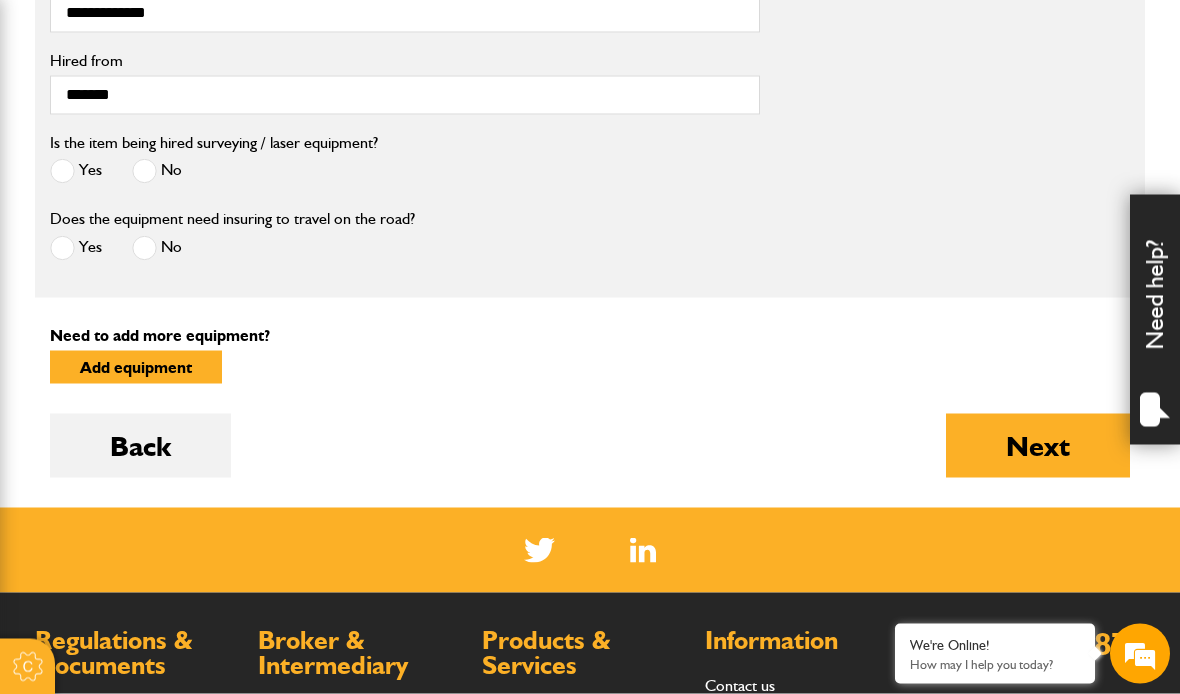 click on "Next" at bounding box center (1038, 446) 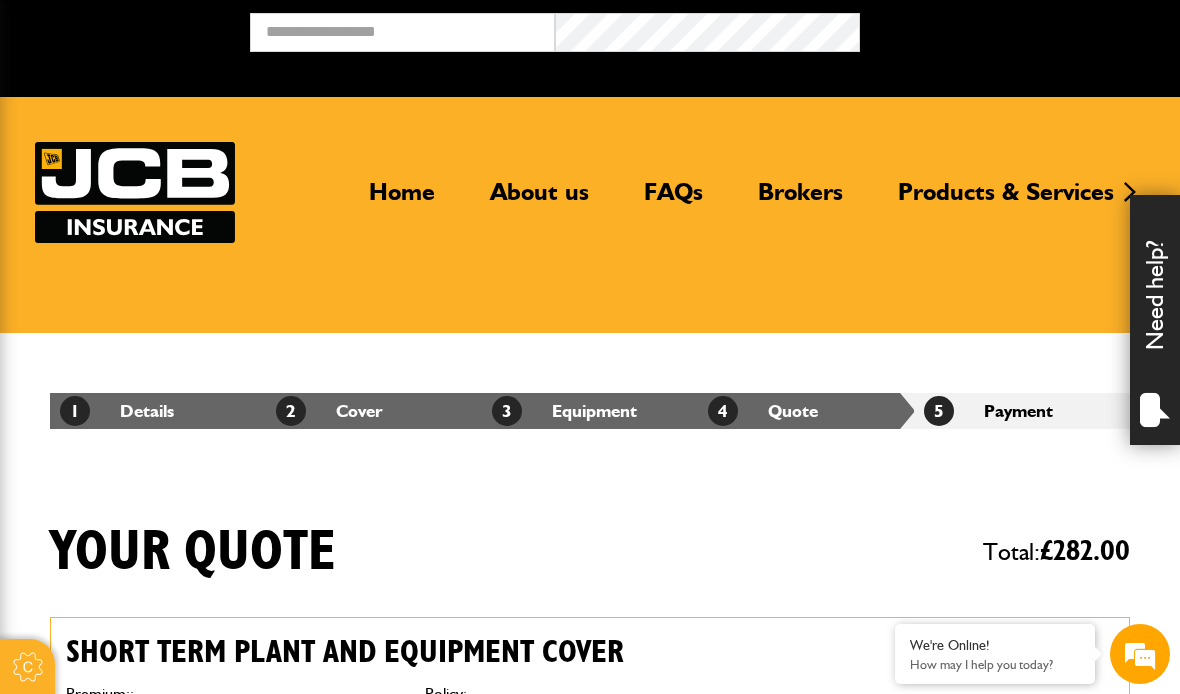 scroll, scrollTop: 0, scrollLeft: 0, axis: both 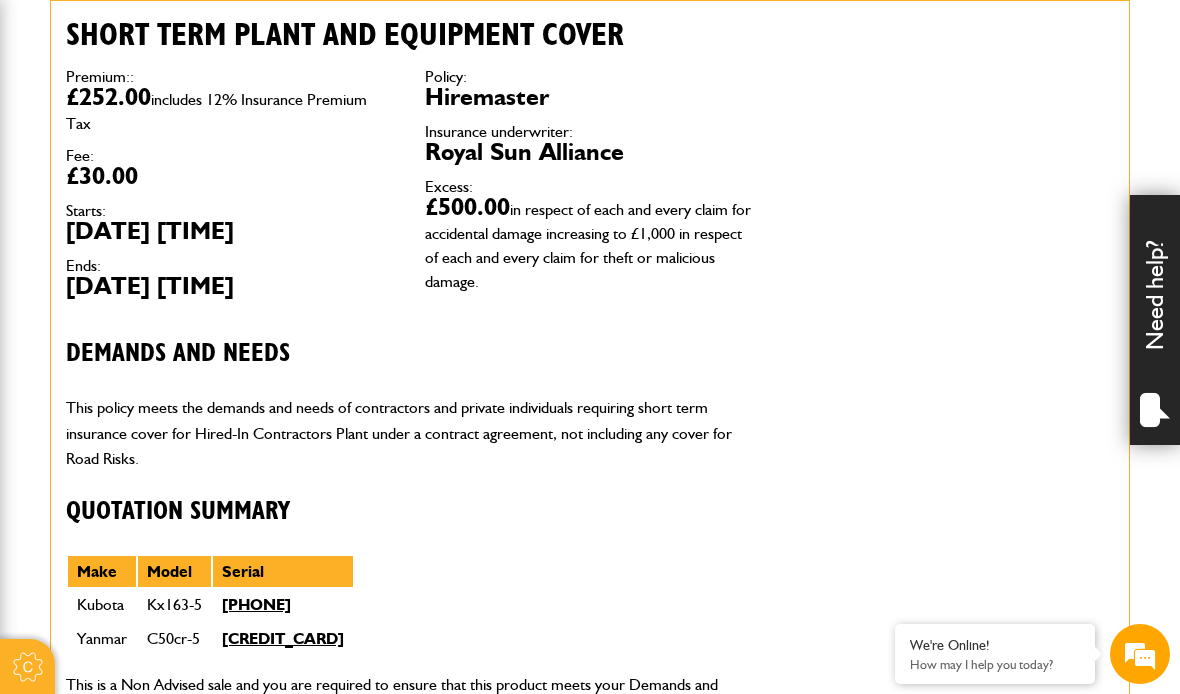 click on "[DATE] [TIME]" at bounding box center (230, 286) 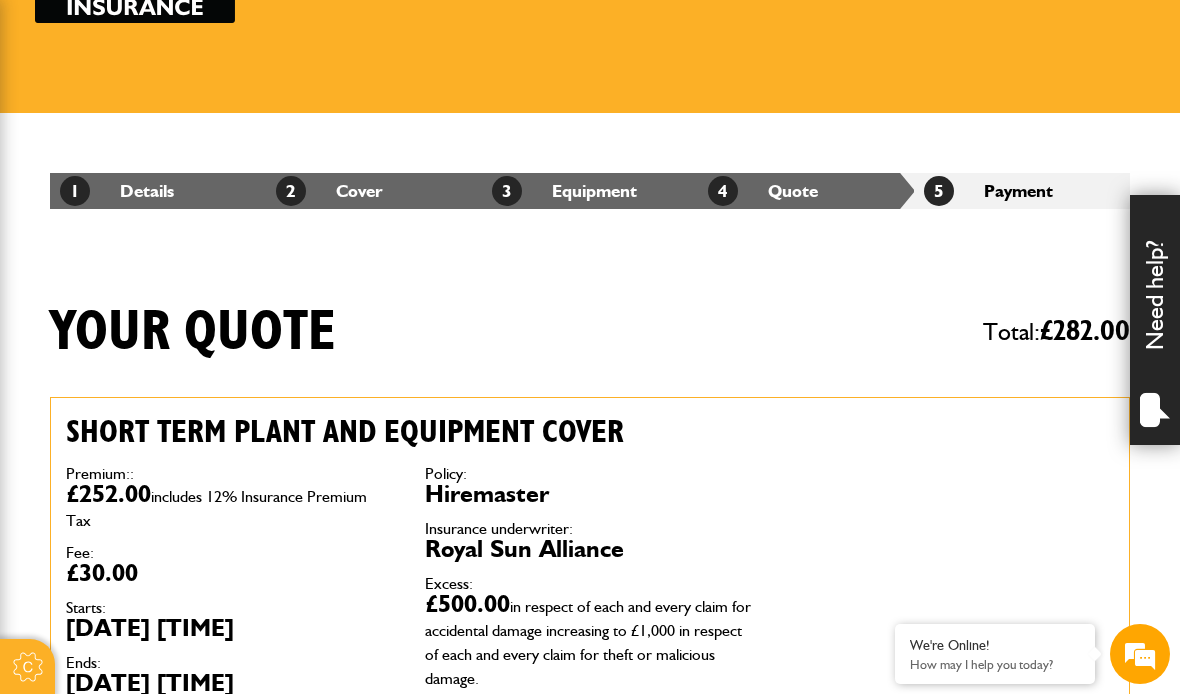 scroll, scrollTop: 0, scrollLeft: 0, axis: both 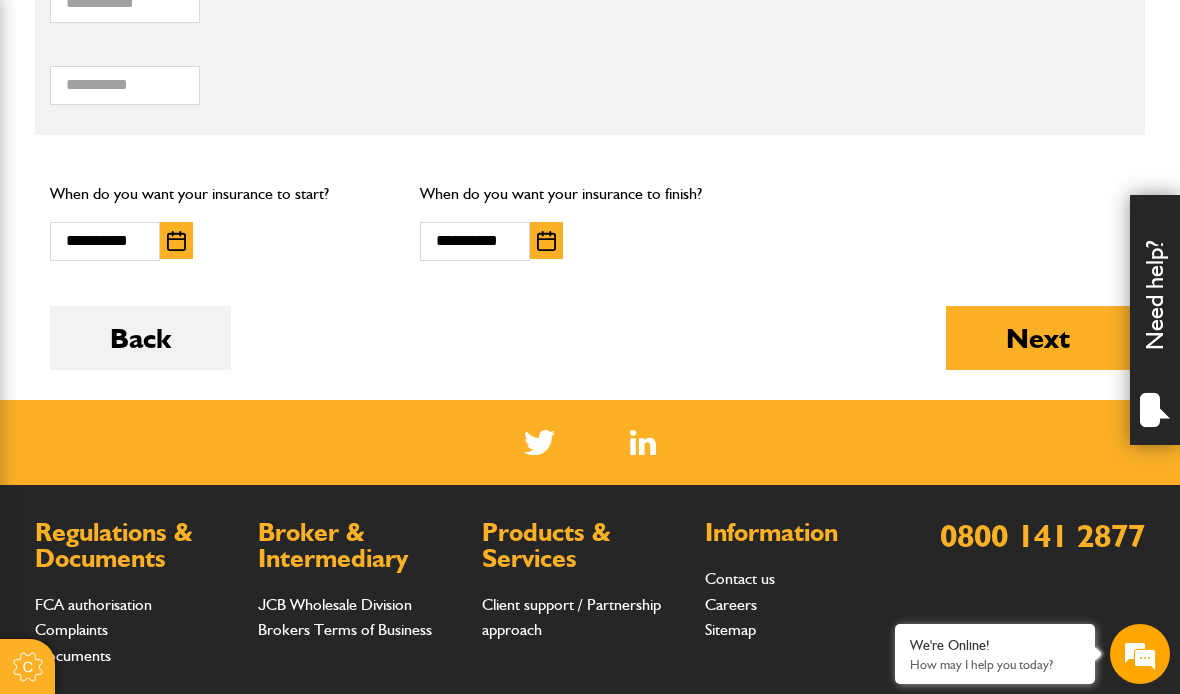 click at bounding box center [546, 241] 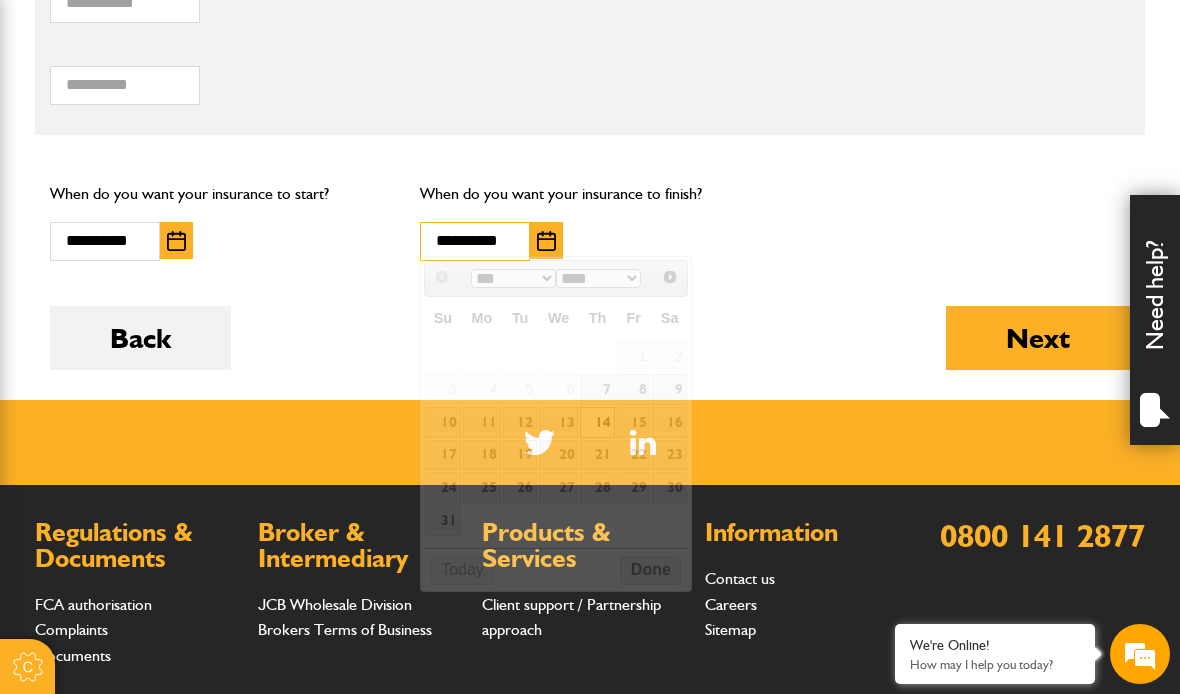 scroll, scrollTop: 1544, scrollLeft: 0, axis: vertical 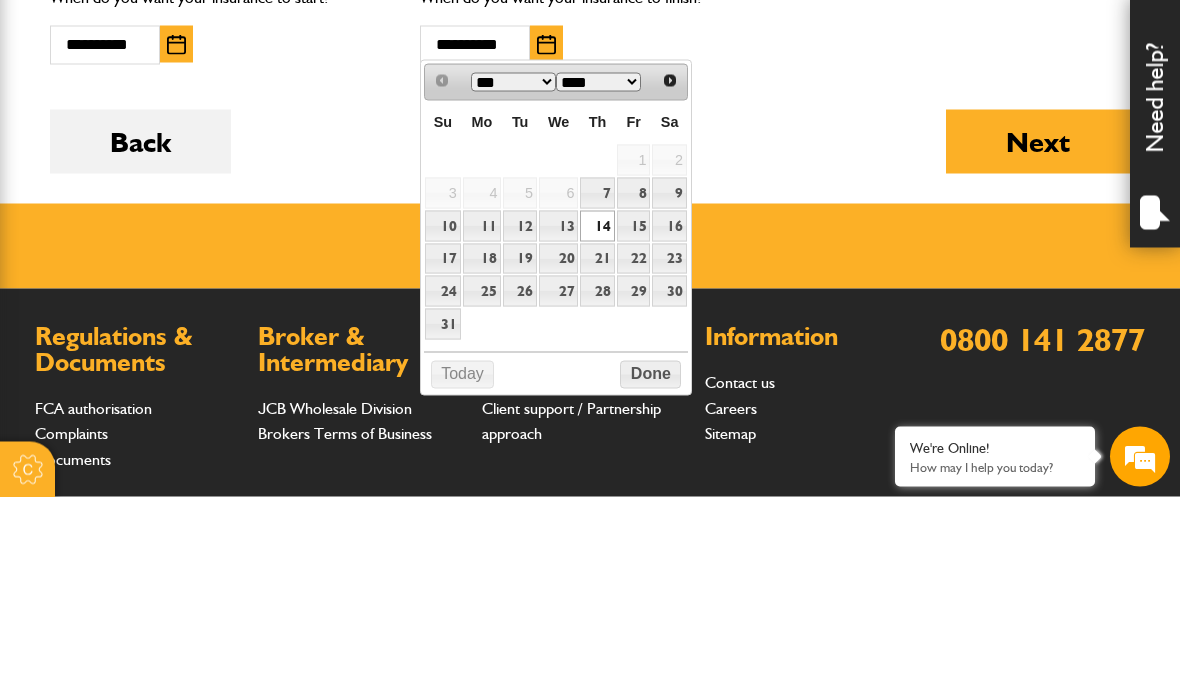 click on "28" at bounding box center [597, 488] 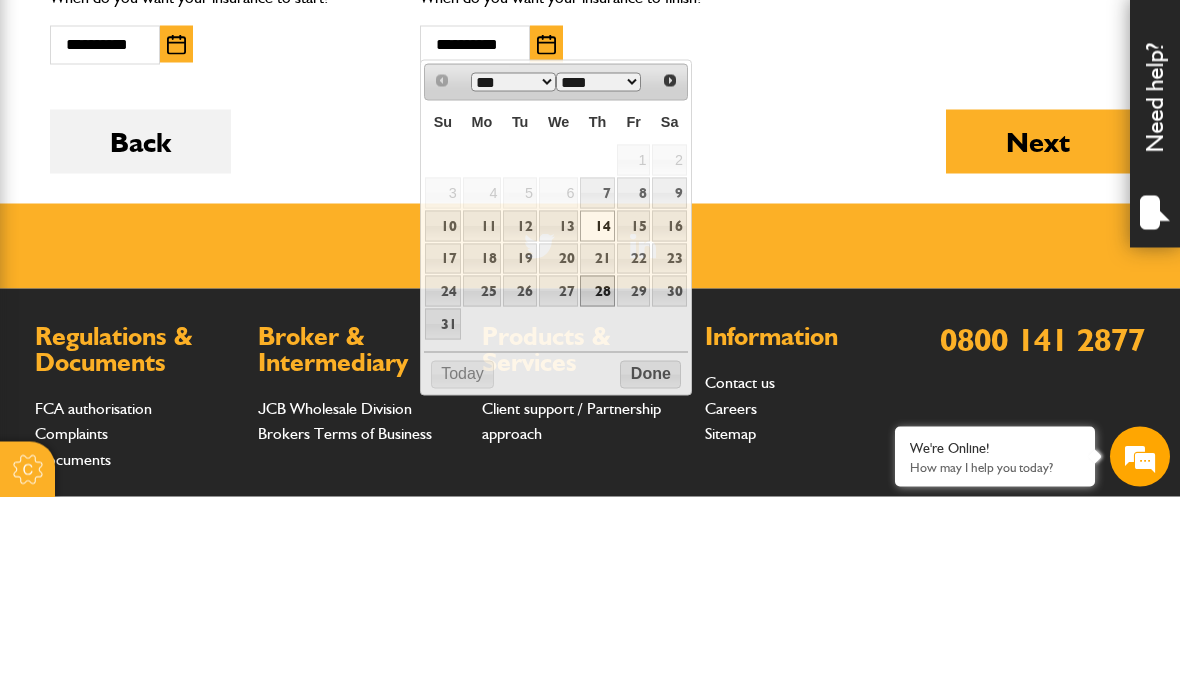 scroll, scrollTop: 1735, scrollLeft: 0, axis: vertical 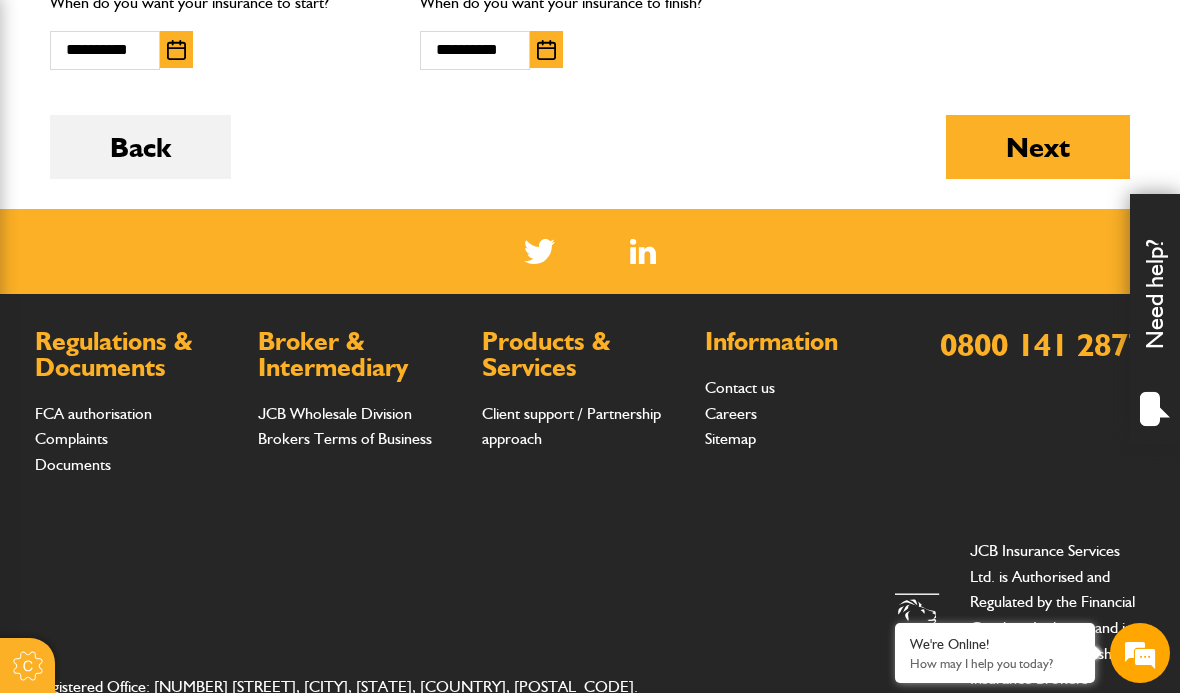 click on "Next" at bounding box center [1038, 148] 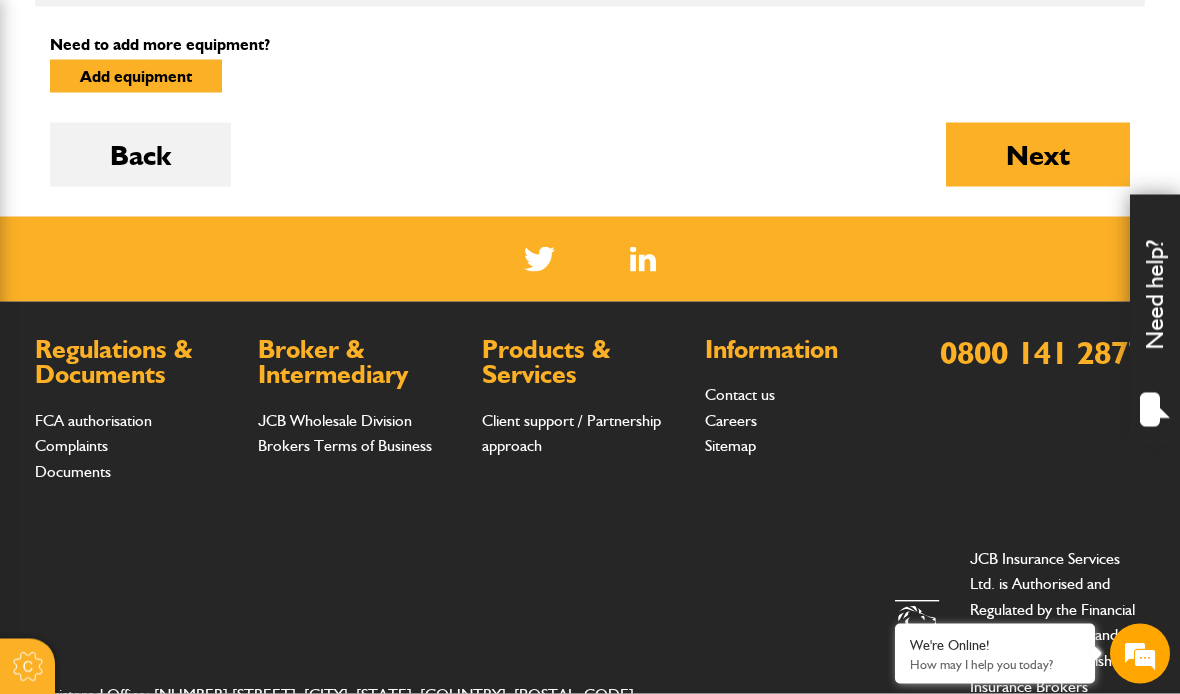 scroll, scrollTop: 1693, scrollLeft: 0, axis: vertical 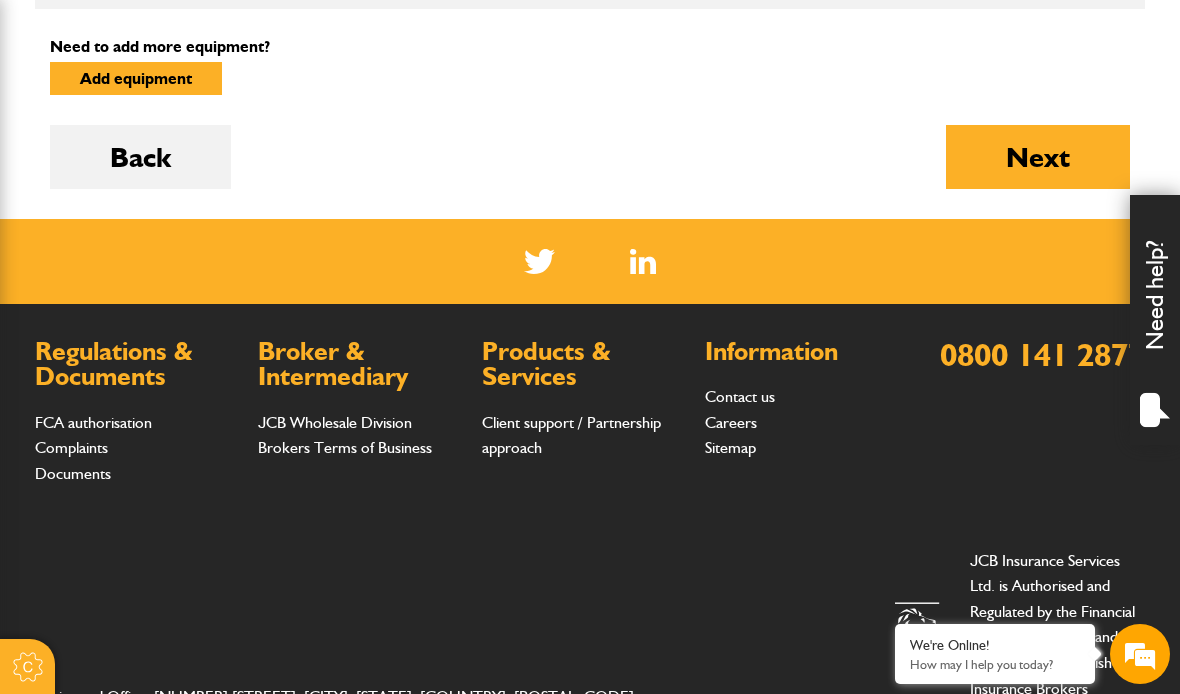 click on "Next" at bounding box center [1038, 157] 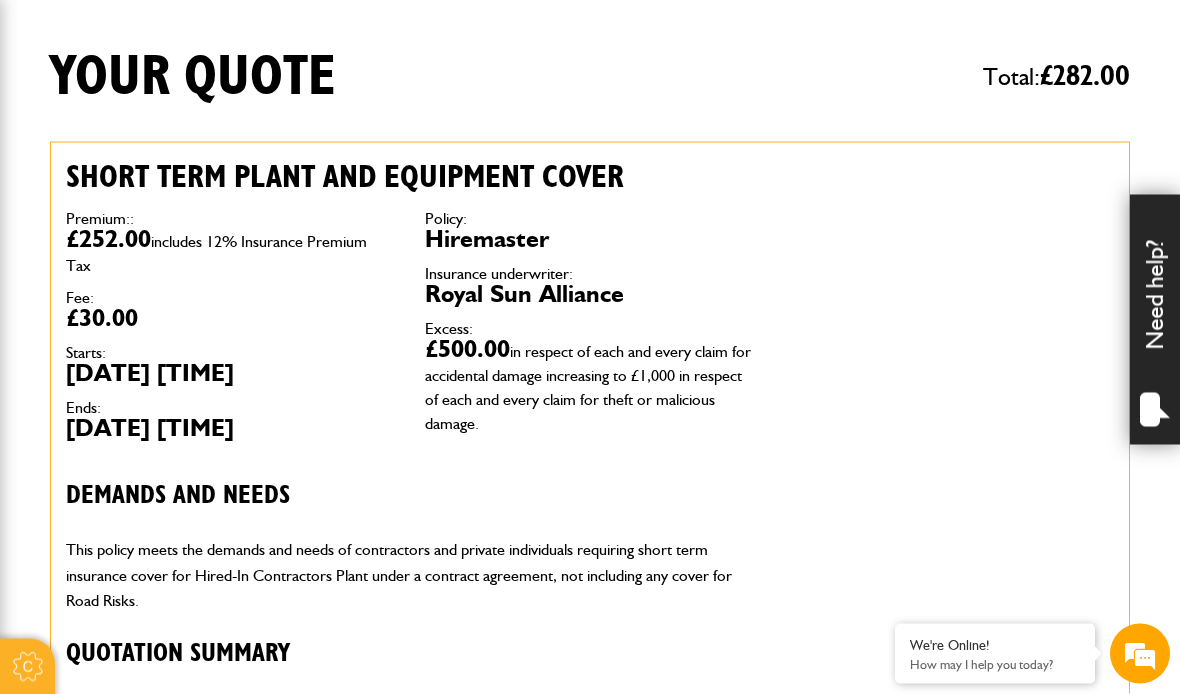 scroll, scrollTop: 478, scrollLeft: 0, axis: vertical 